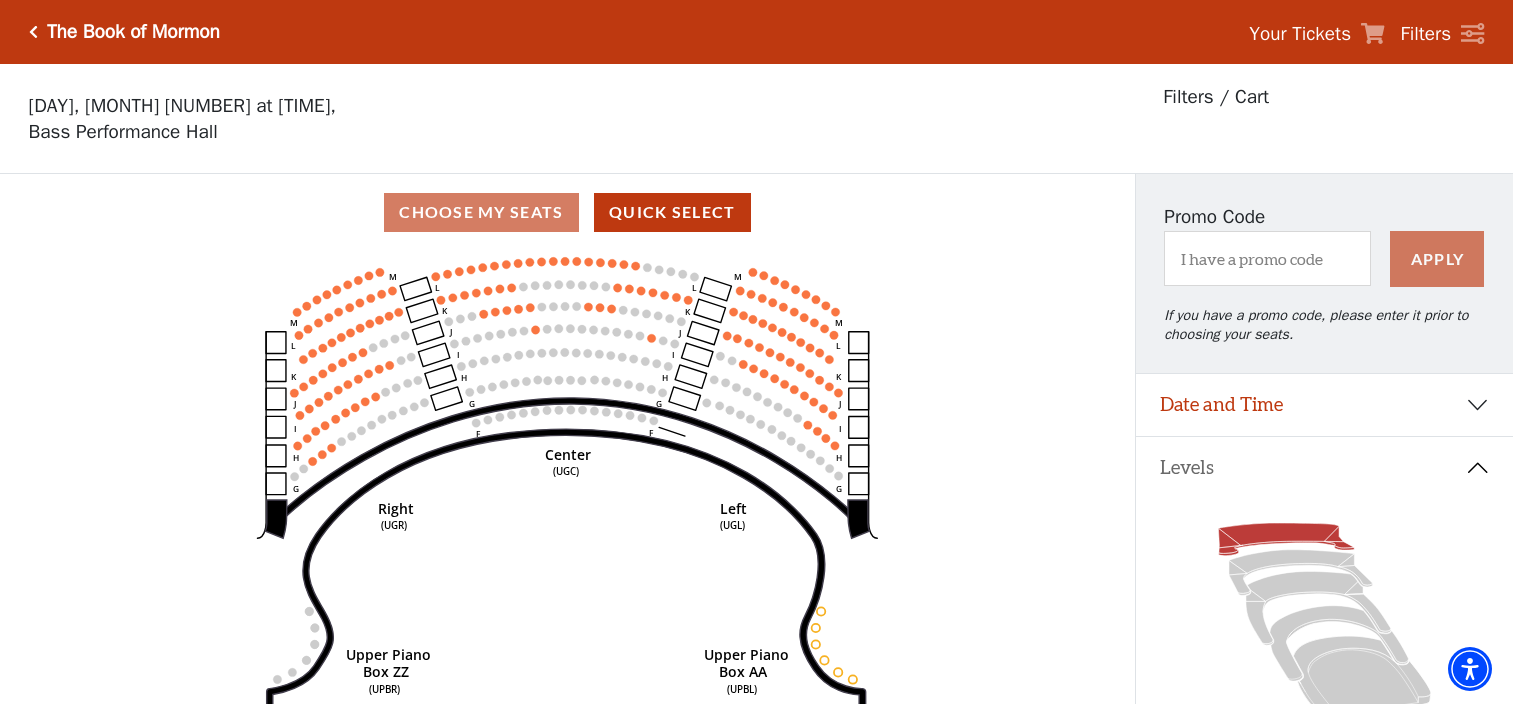 scroll, scrollTop: 0, scrollLeft: 0, axis: both 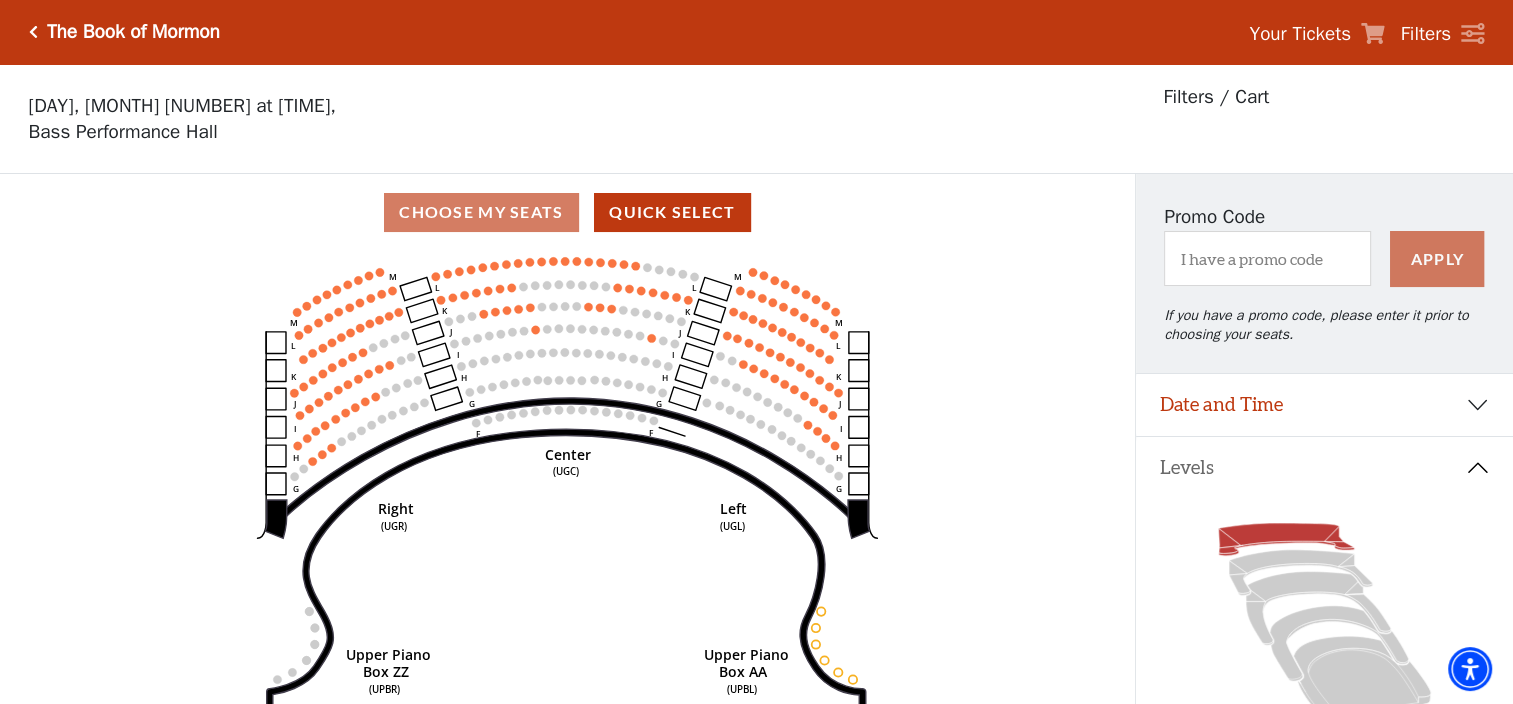 click on "The Book of Mormon" at bounding box center (133, 32) 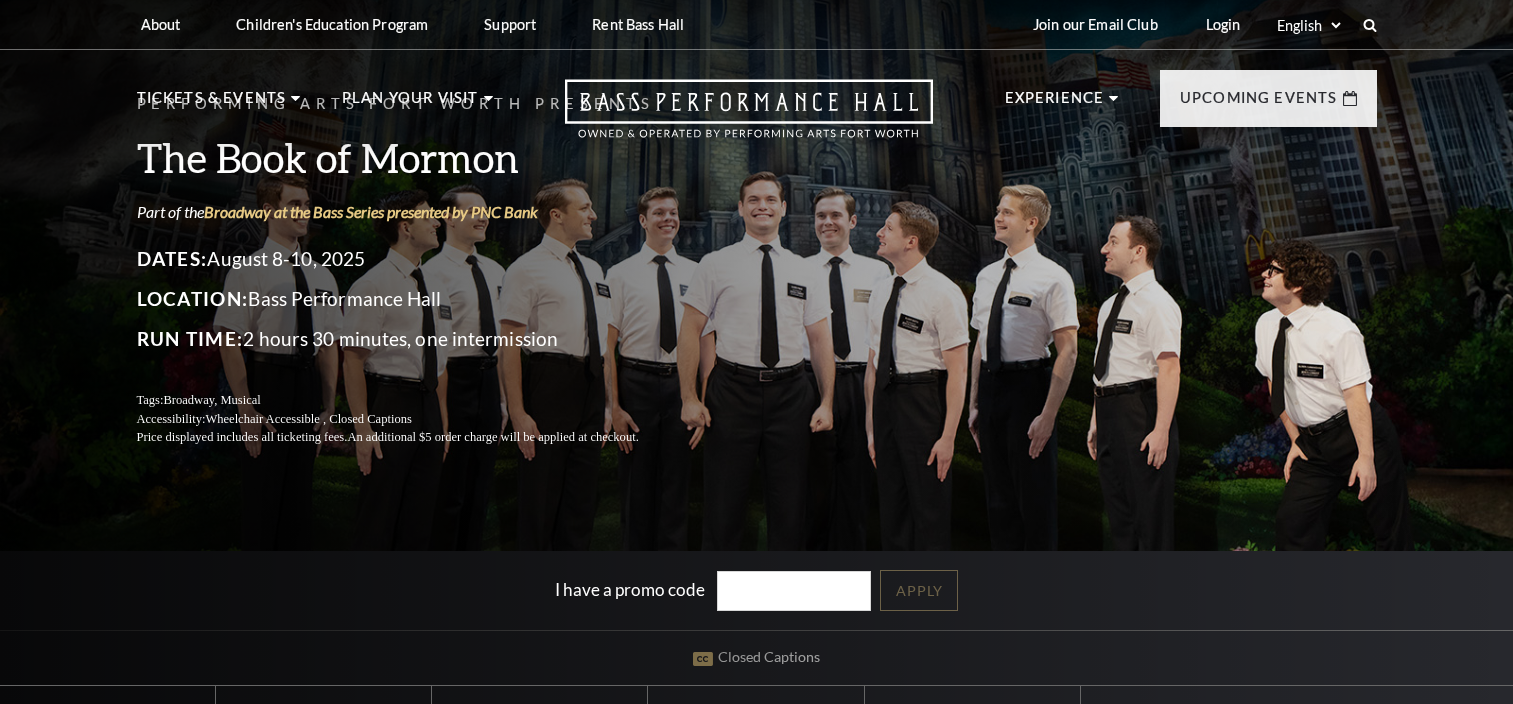 scroll, scrollTop: 0, scrollLeft: 0, axis: both 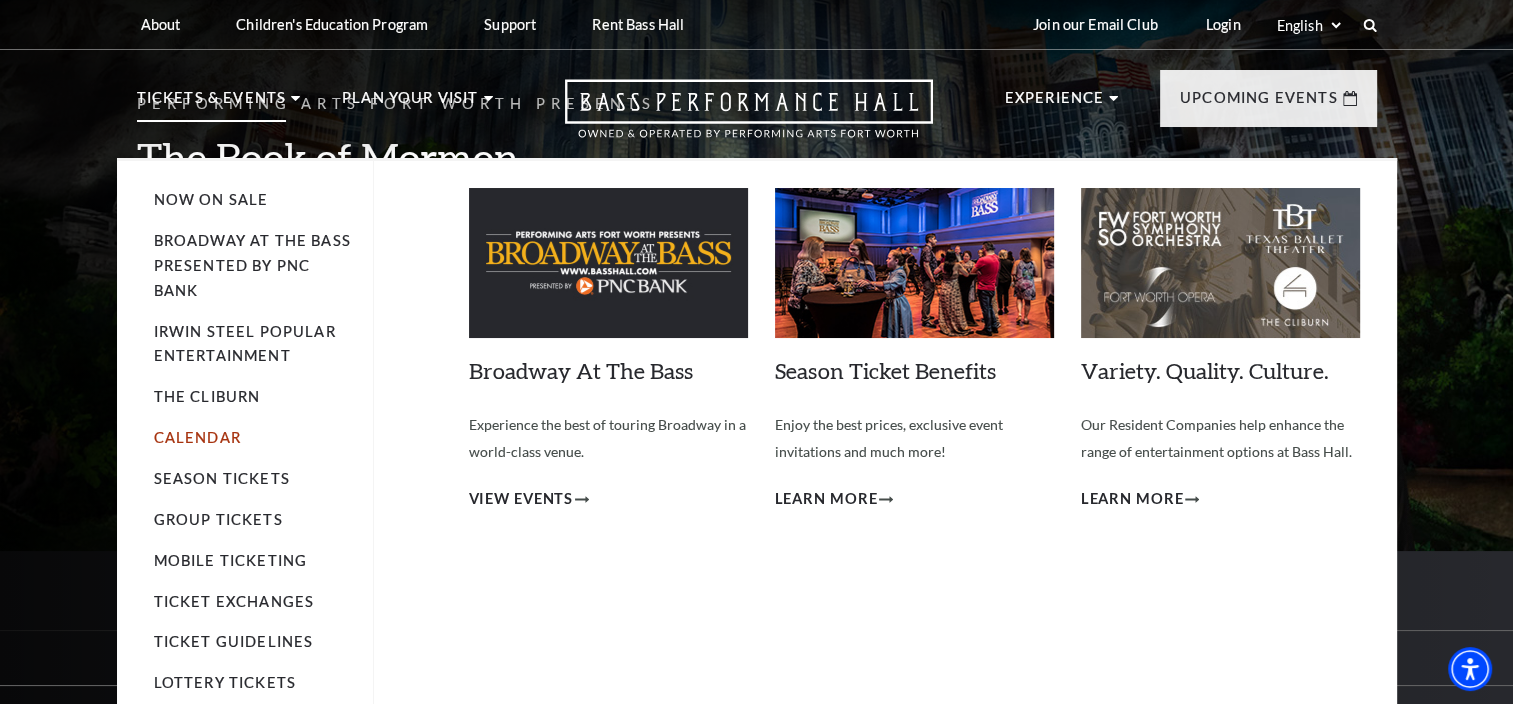 click on "Calendar" at bounding box center (197, 437) 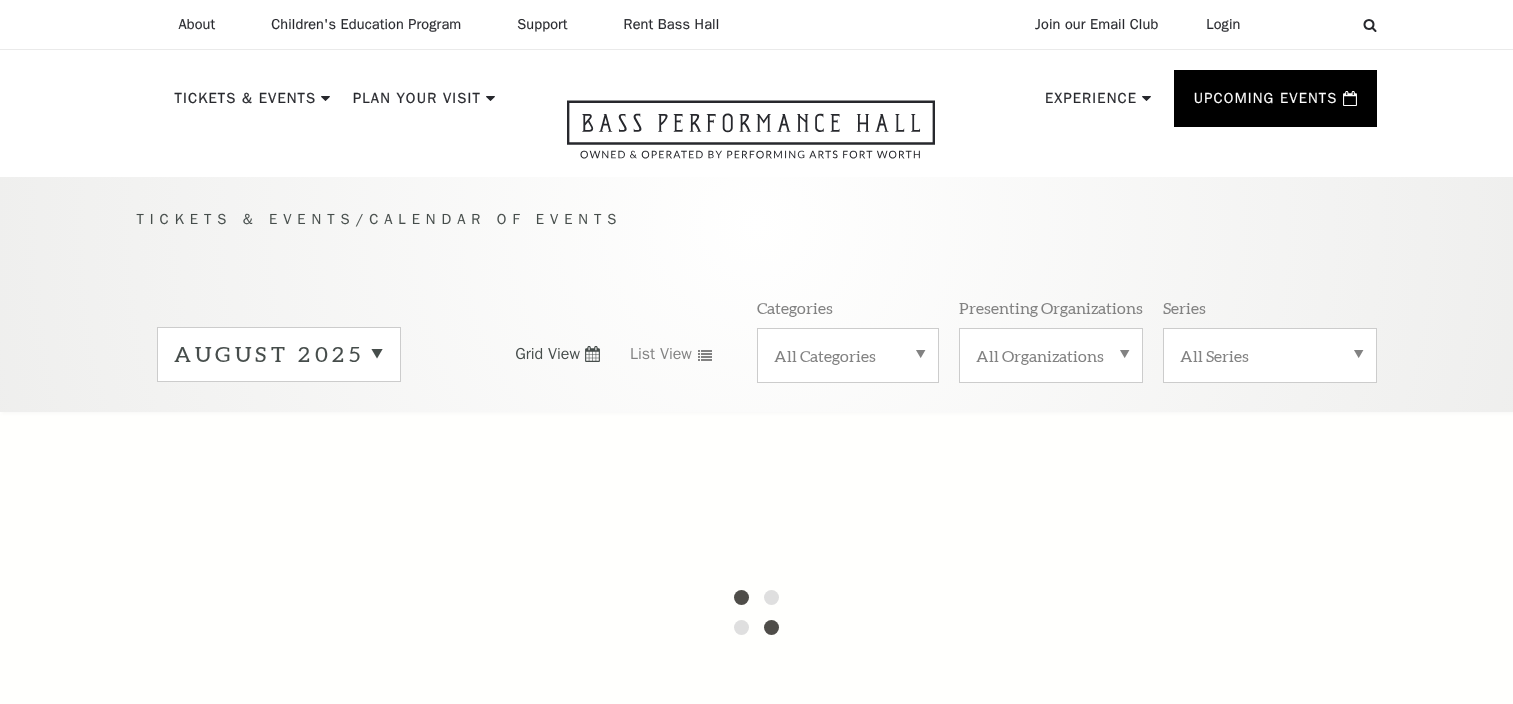 scroll, scrollTop: 0, scrollLeft: 0, axis: both 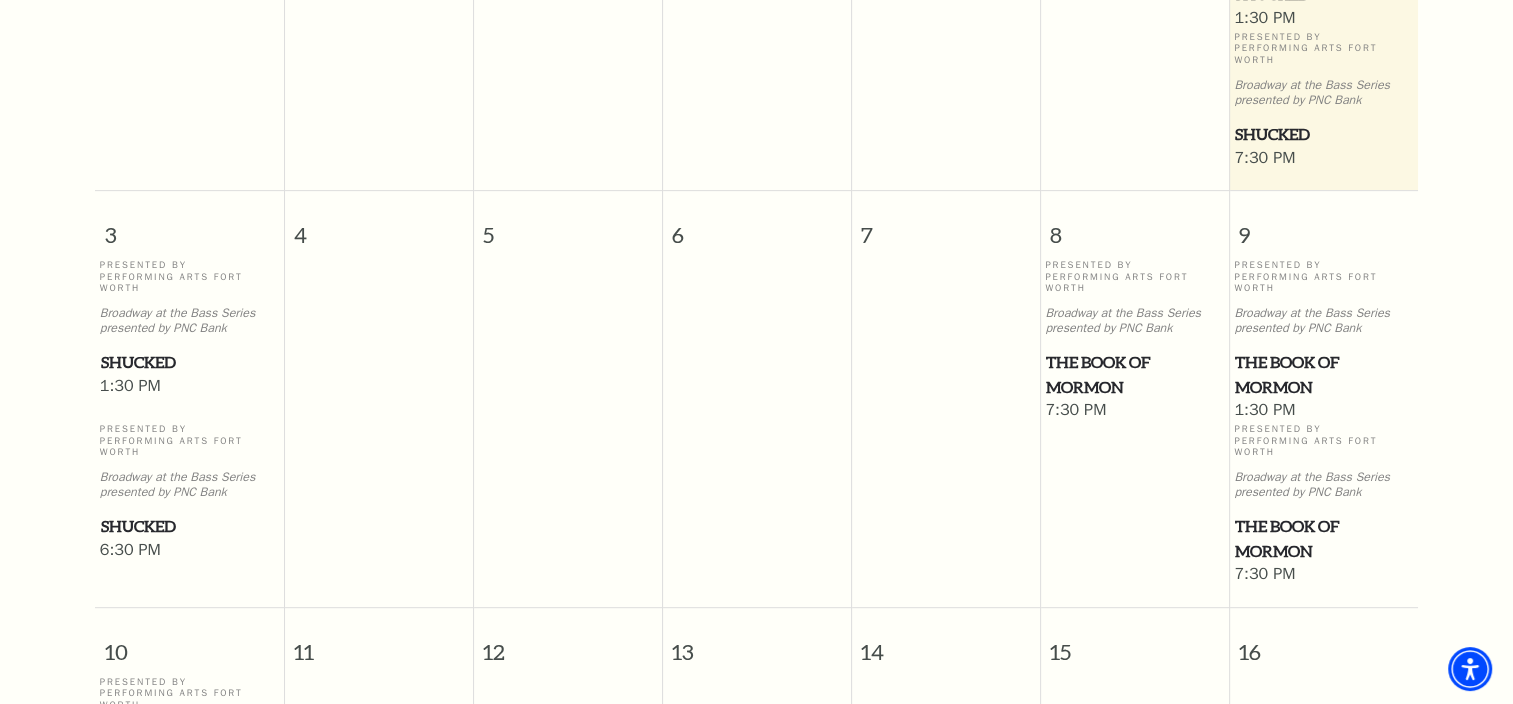 click on "The Book of Mormon" at bounding box center [1323, 538] 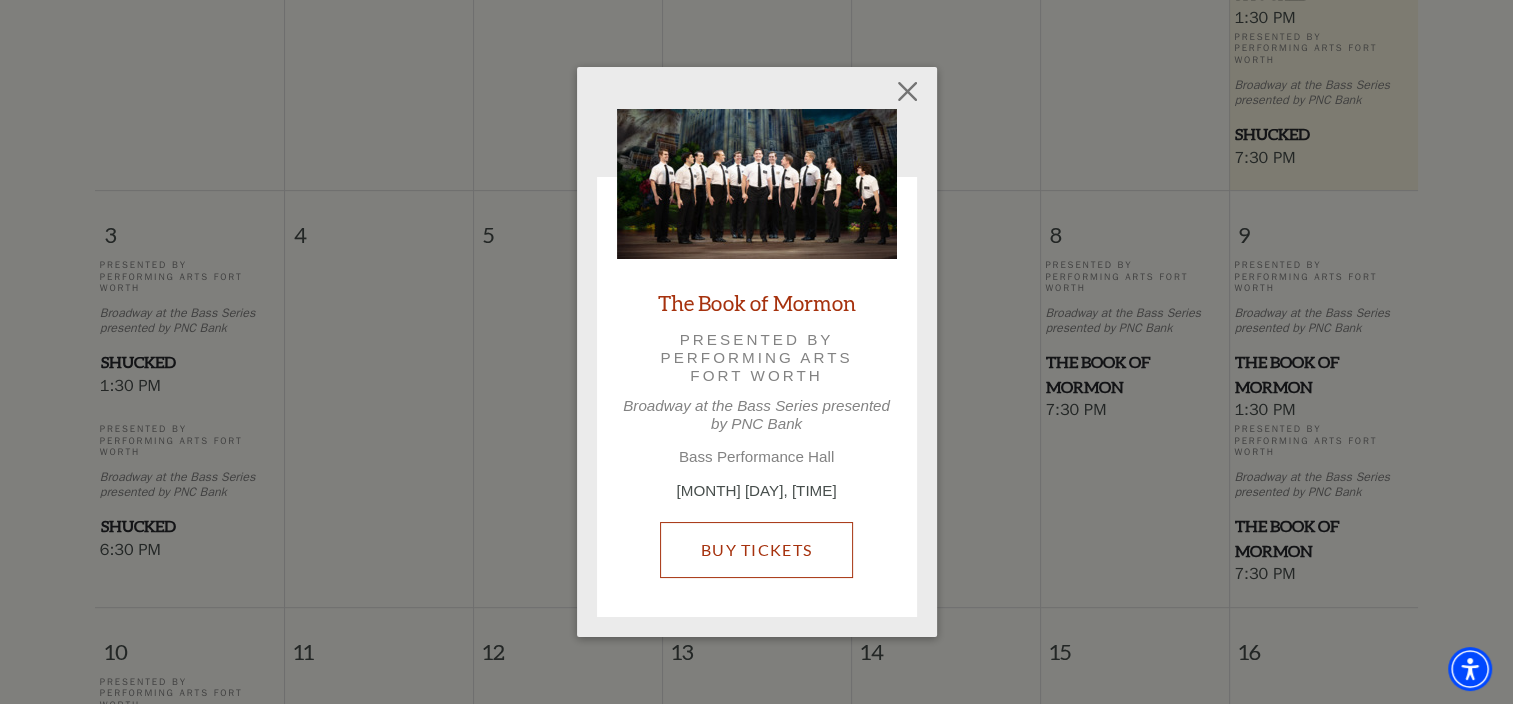 click on "Buy Tickets" at bounding box center (756, 550) 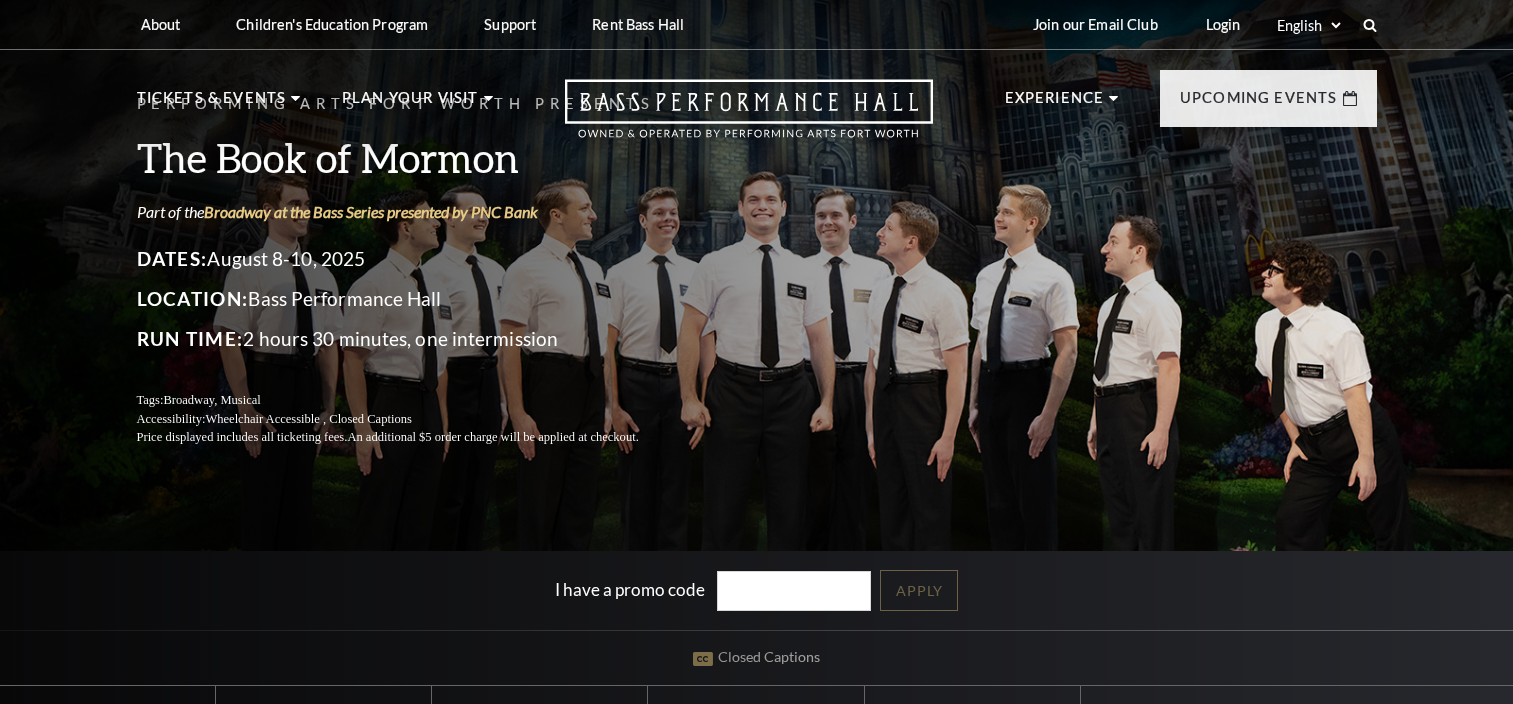 scroll, scrollTop: 0, scrollLeft: 0, axis: both 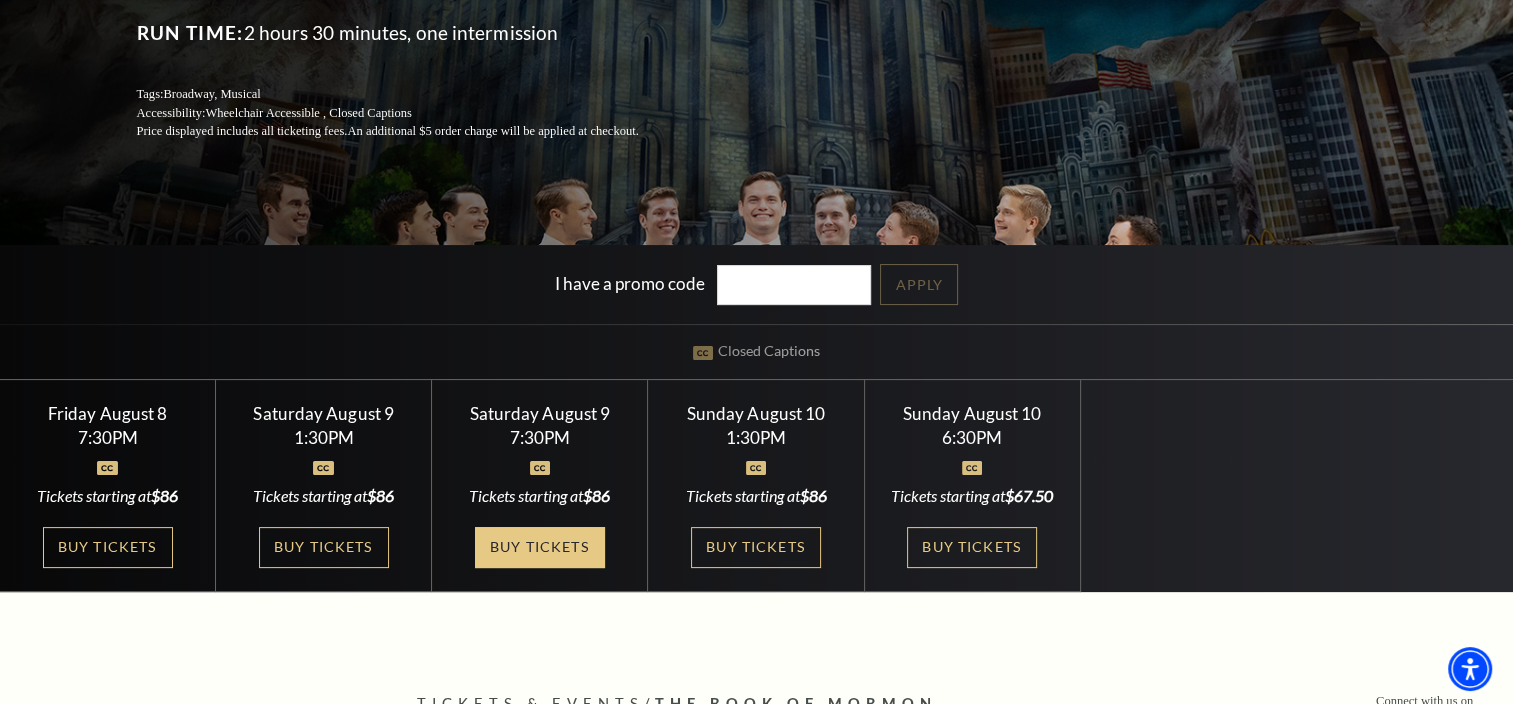 click on "Buy Tickets" at bounding box center [540, 547] 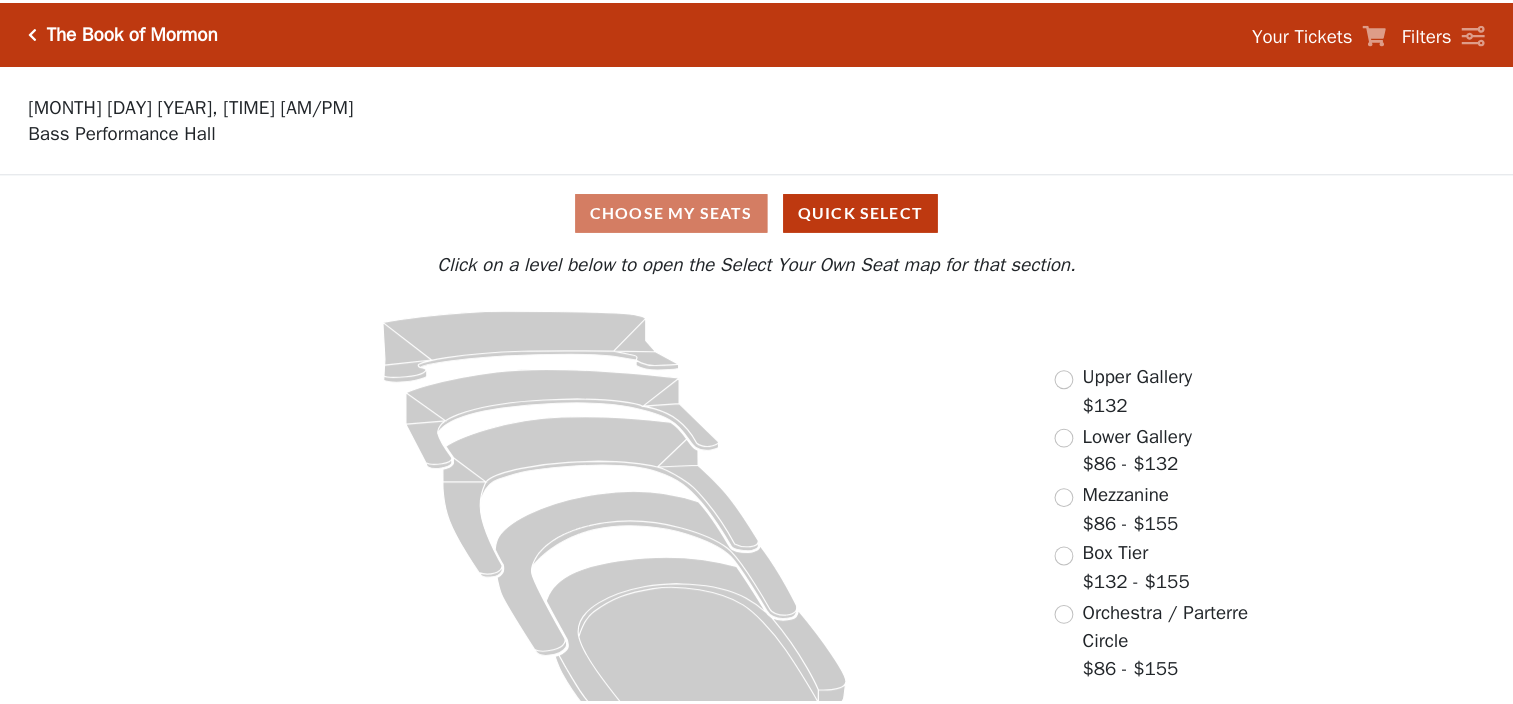 scroll, scrollTop: 0, scrollLeft: 0, axis: both 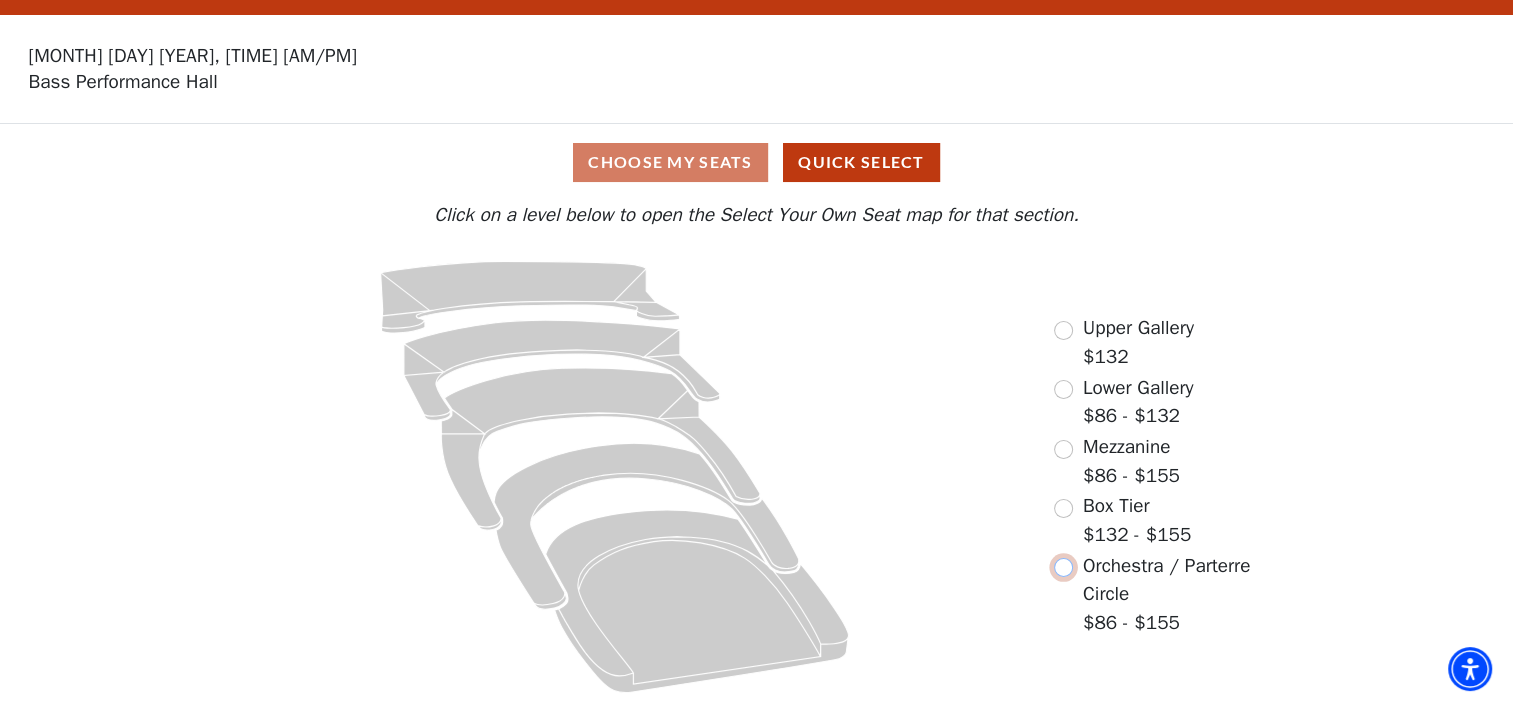 click at bounding box center (1063, 567) 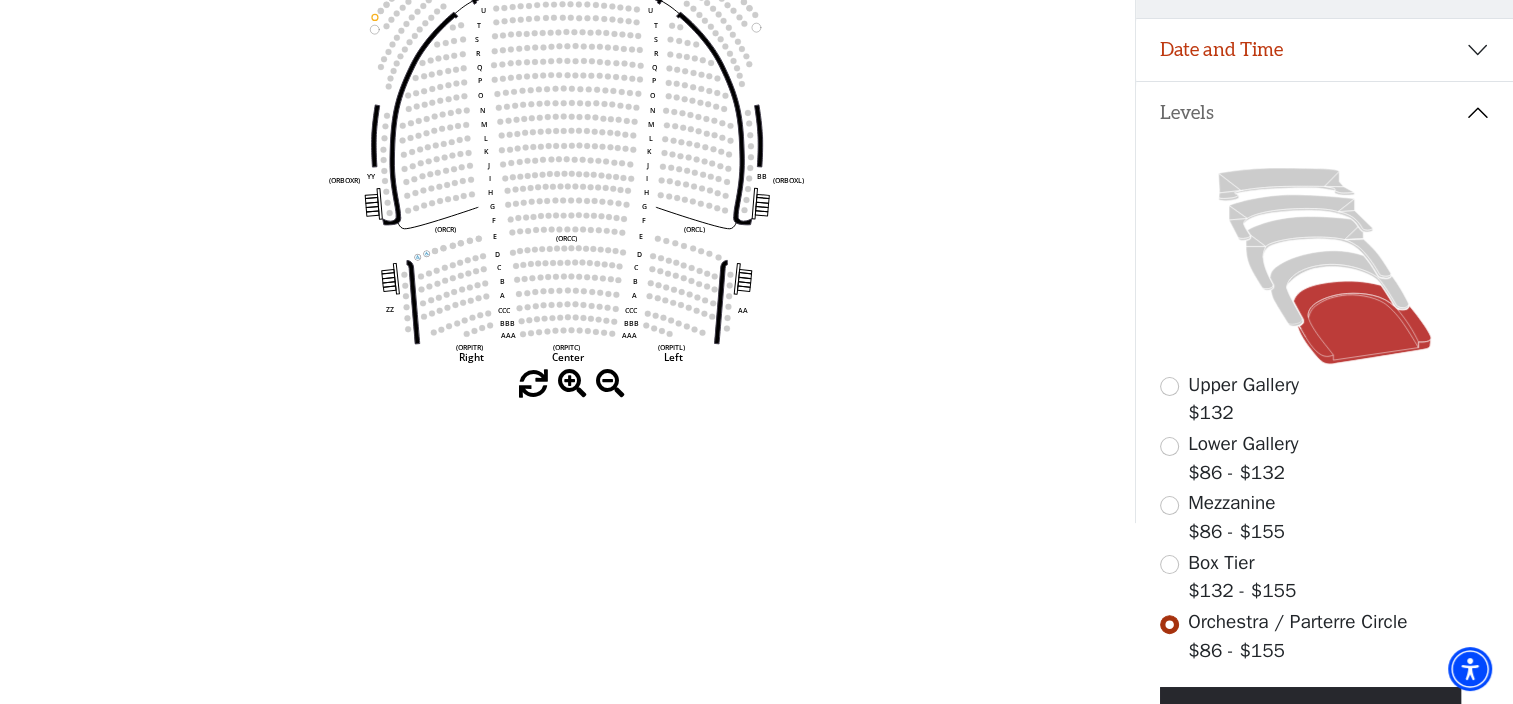 scroll, scrollTop: 360, scrollLeft: 0, axis: vertical 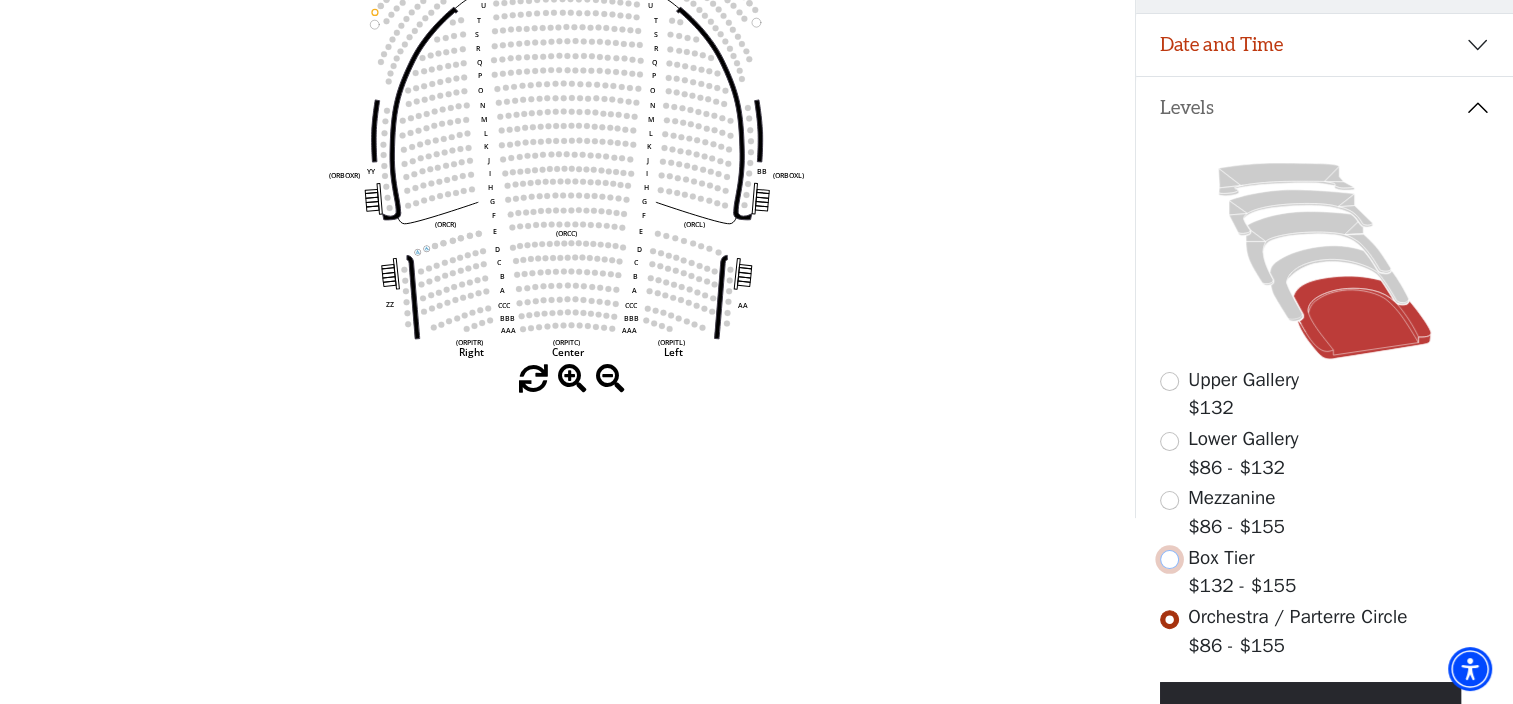 click at bounding box center [1169, 559] 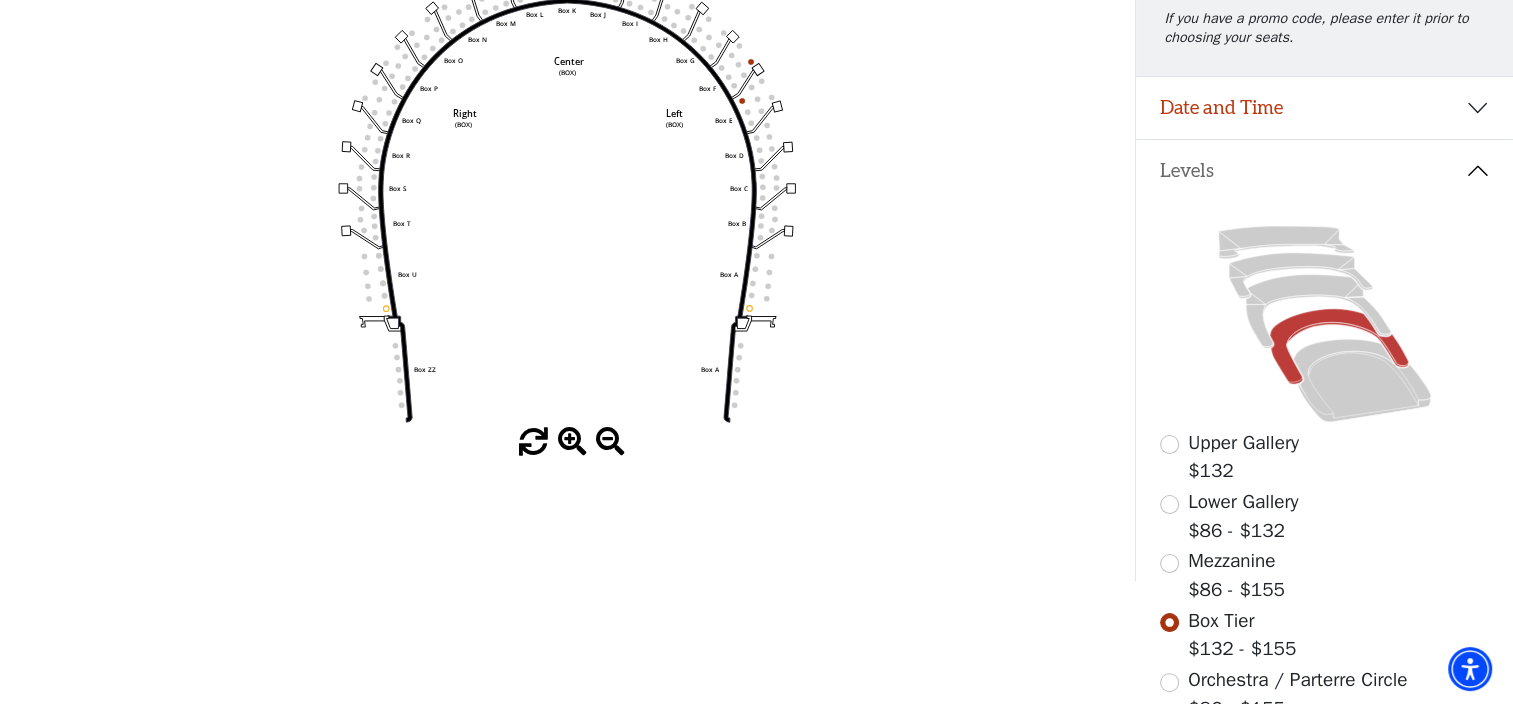 scroll, scrollTop: 296, scrollLeft: 0, axis: vertical 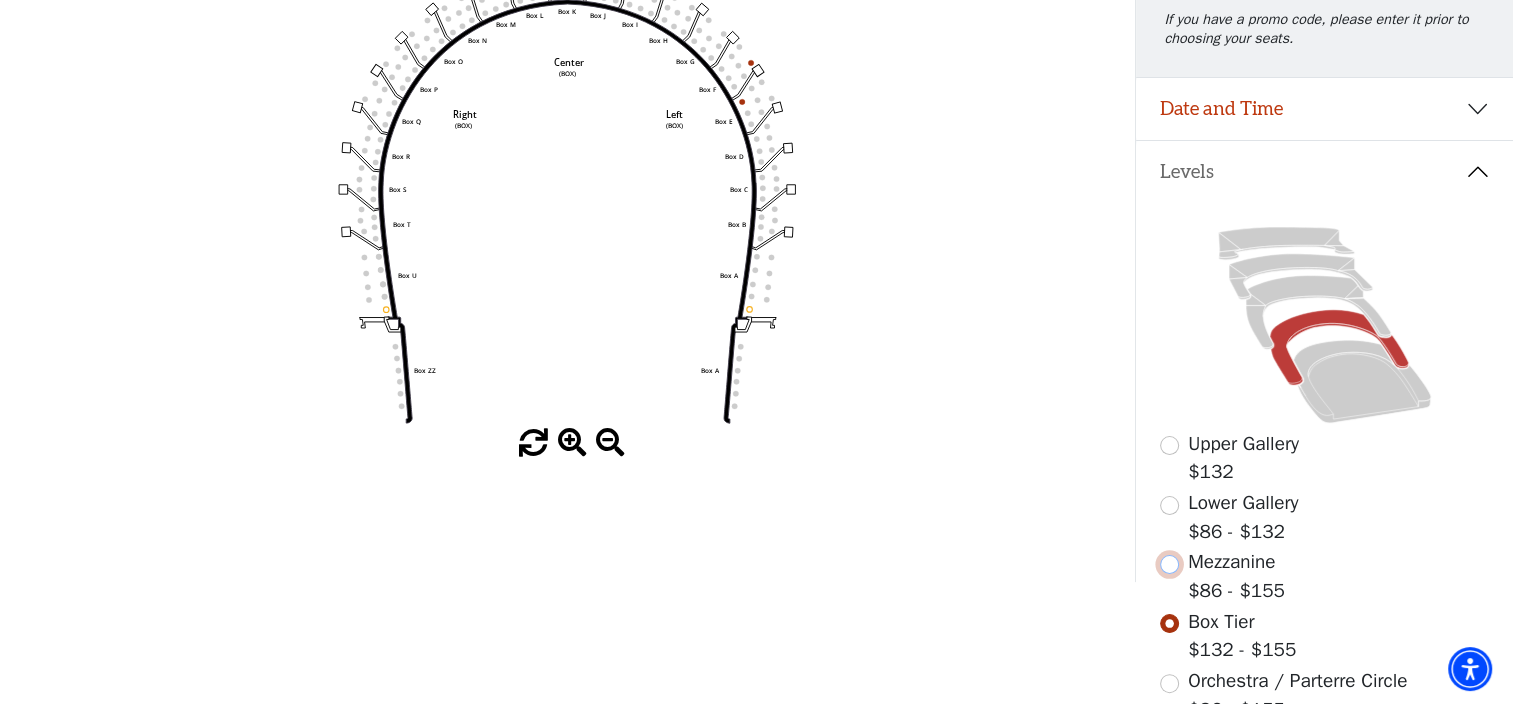 click at bounding box center (1169, 564) 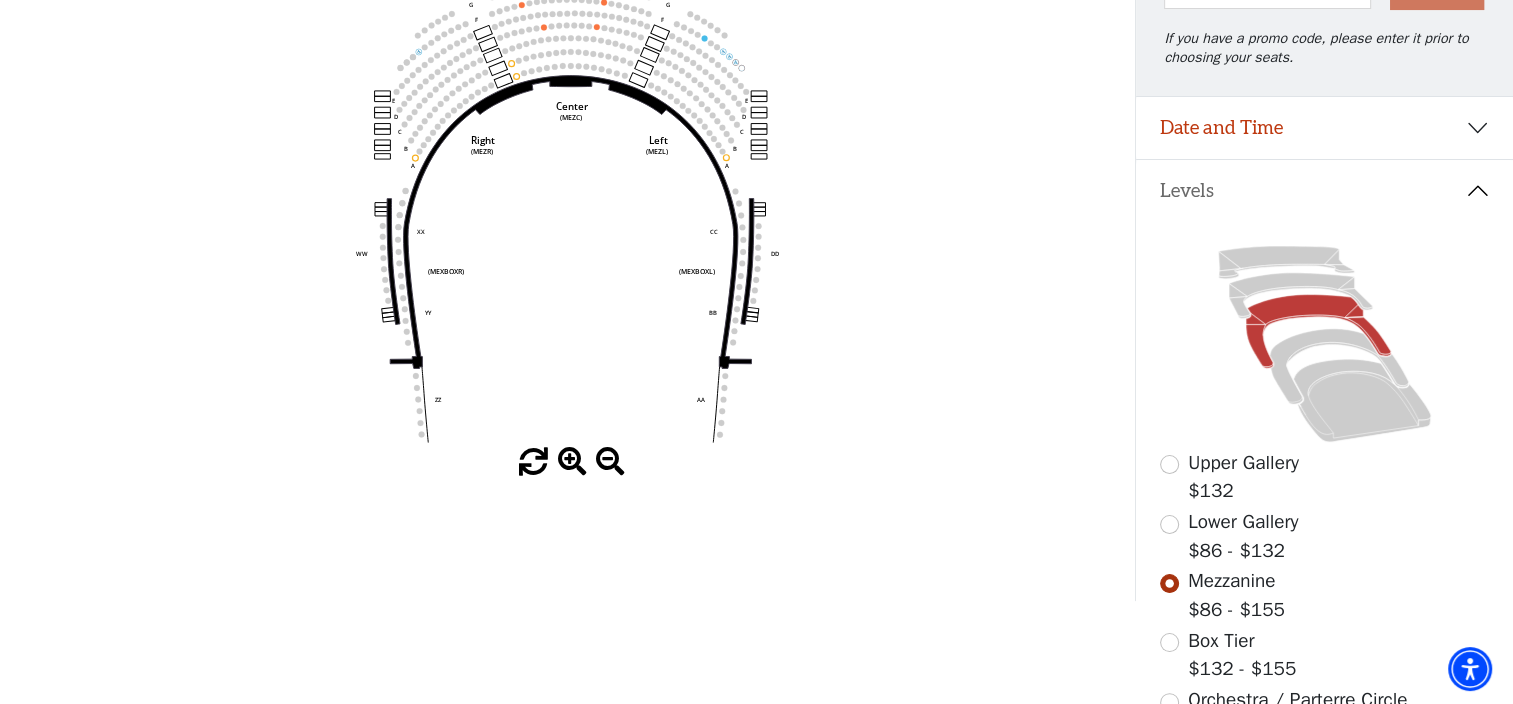 scroll, scrollTop: 276, scrollLeft: 0, axis: vertical 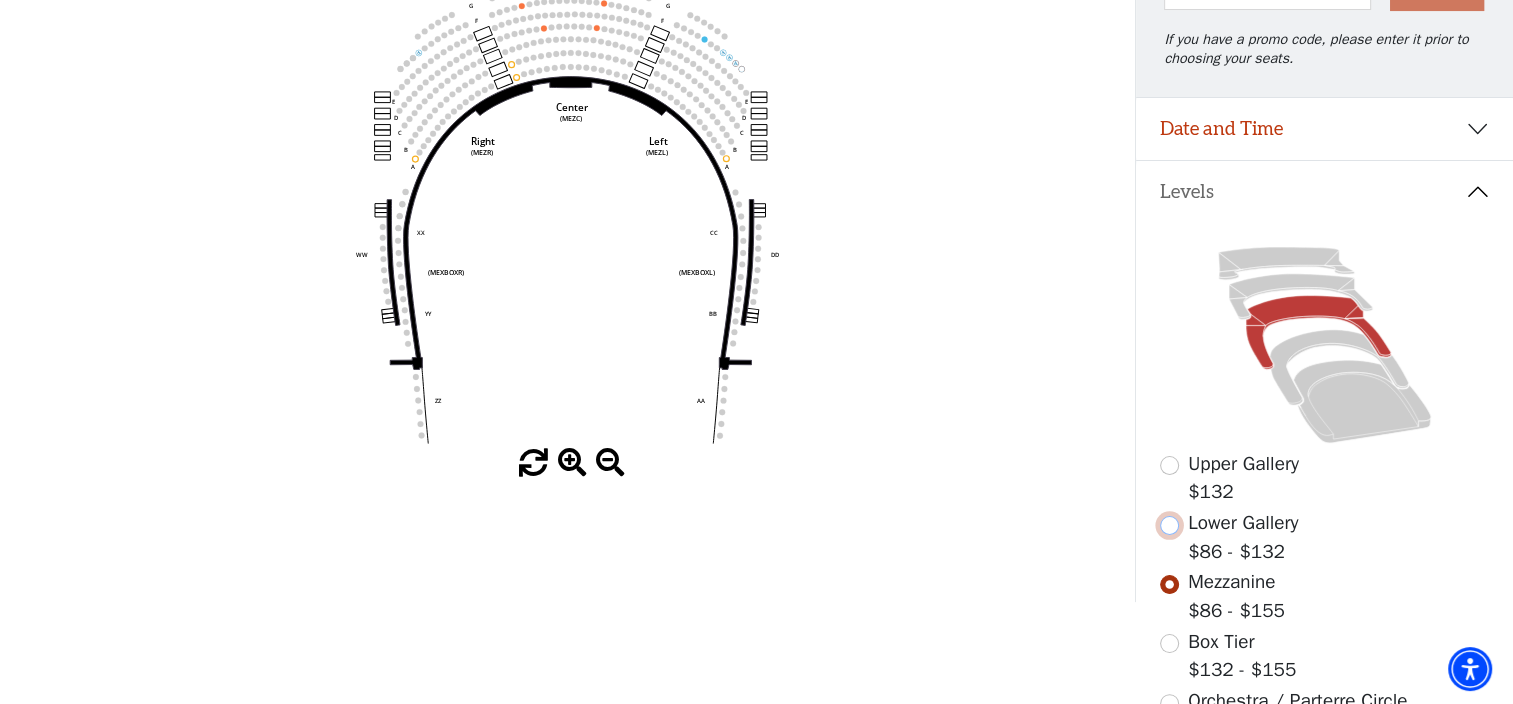 click at bounding box center (1169, 525) 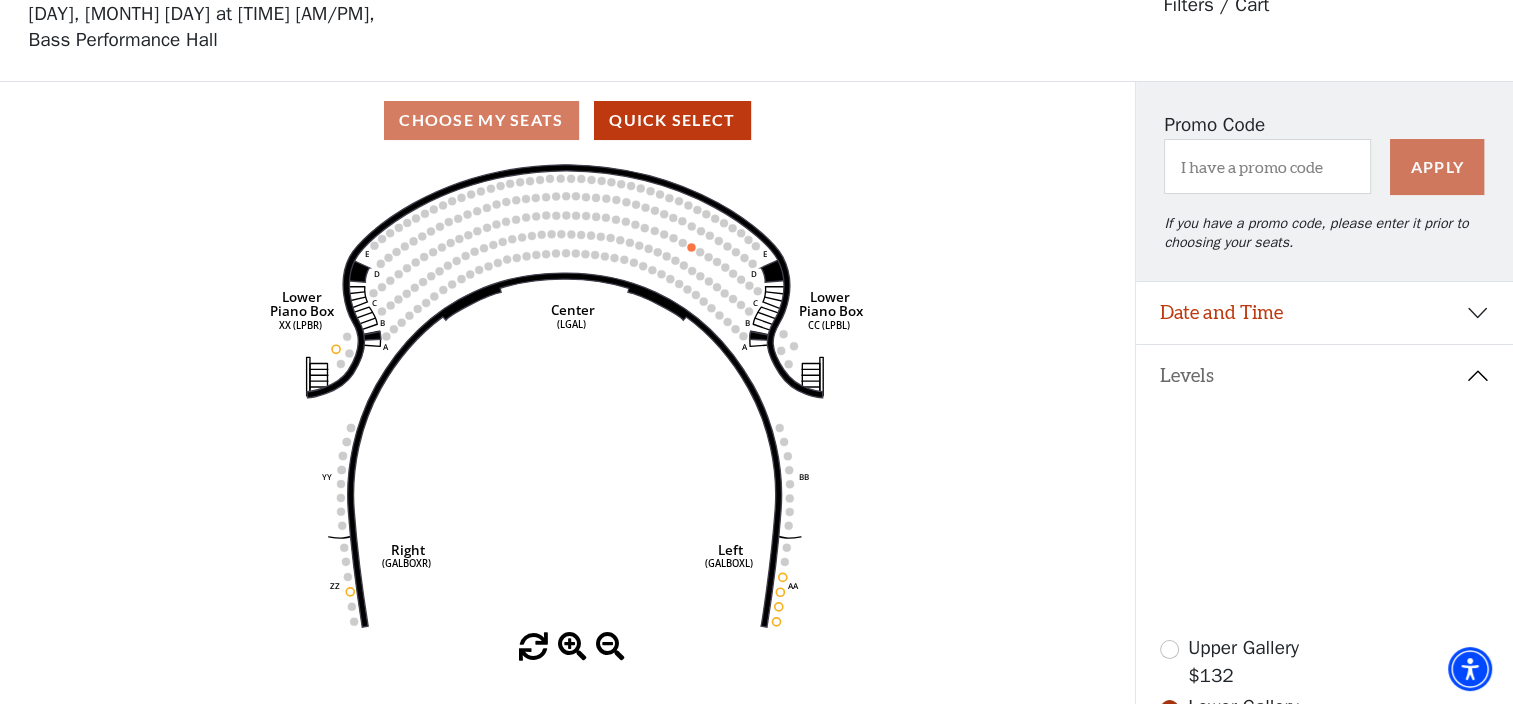 scroll, scrollTop: 246, scrollLeft: 0, axis: vertical 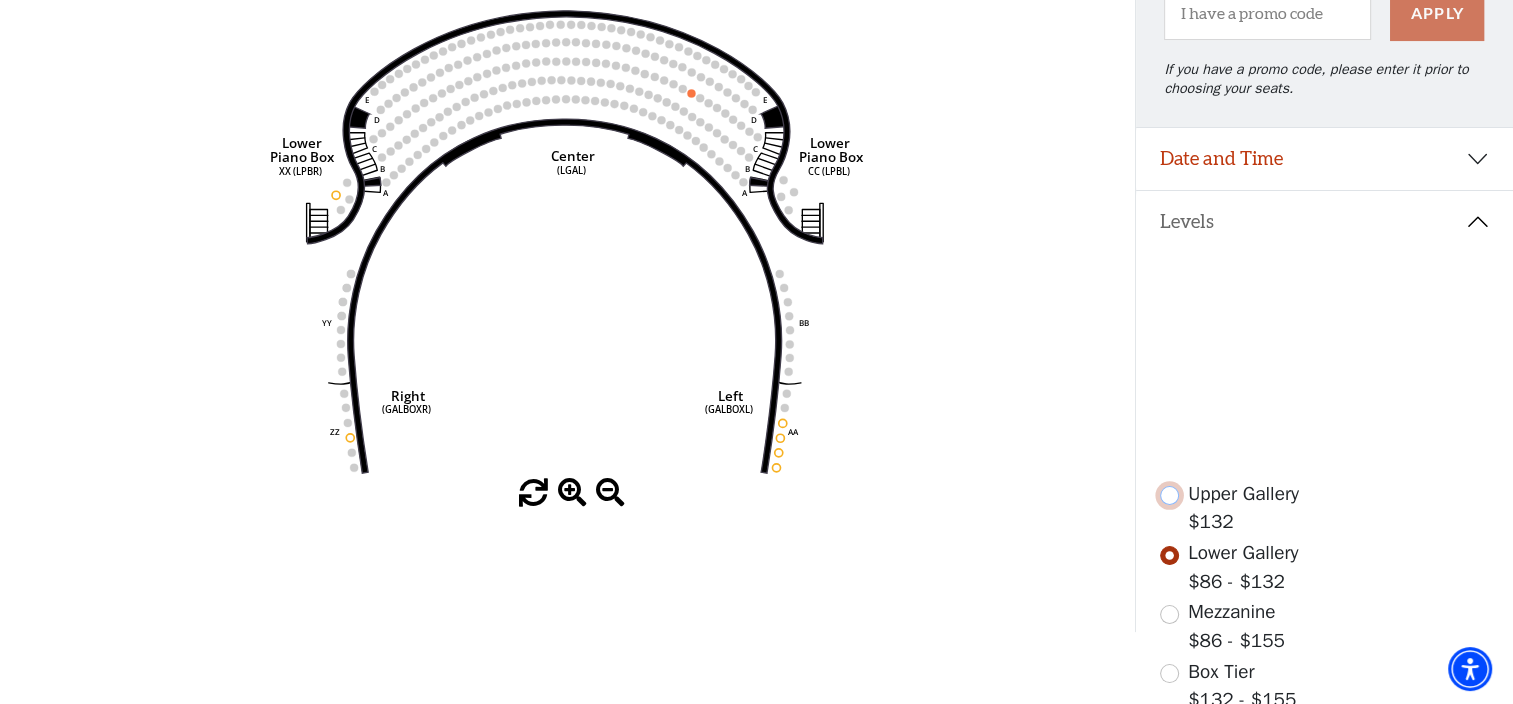 click at bounding box center [1169, 495] 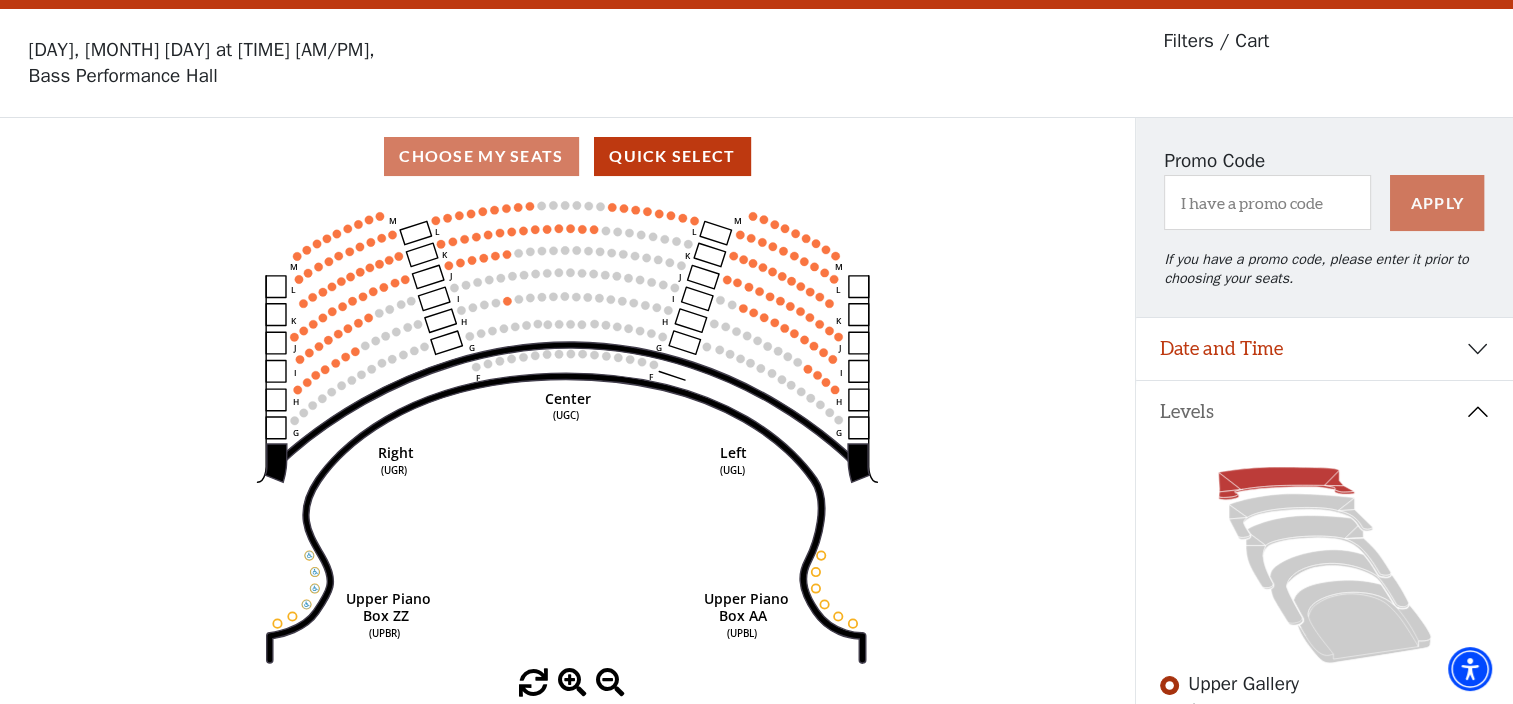 scroll, scrollTop: 54, scrollLeft: 0, axis: vertical 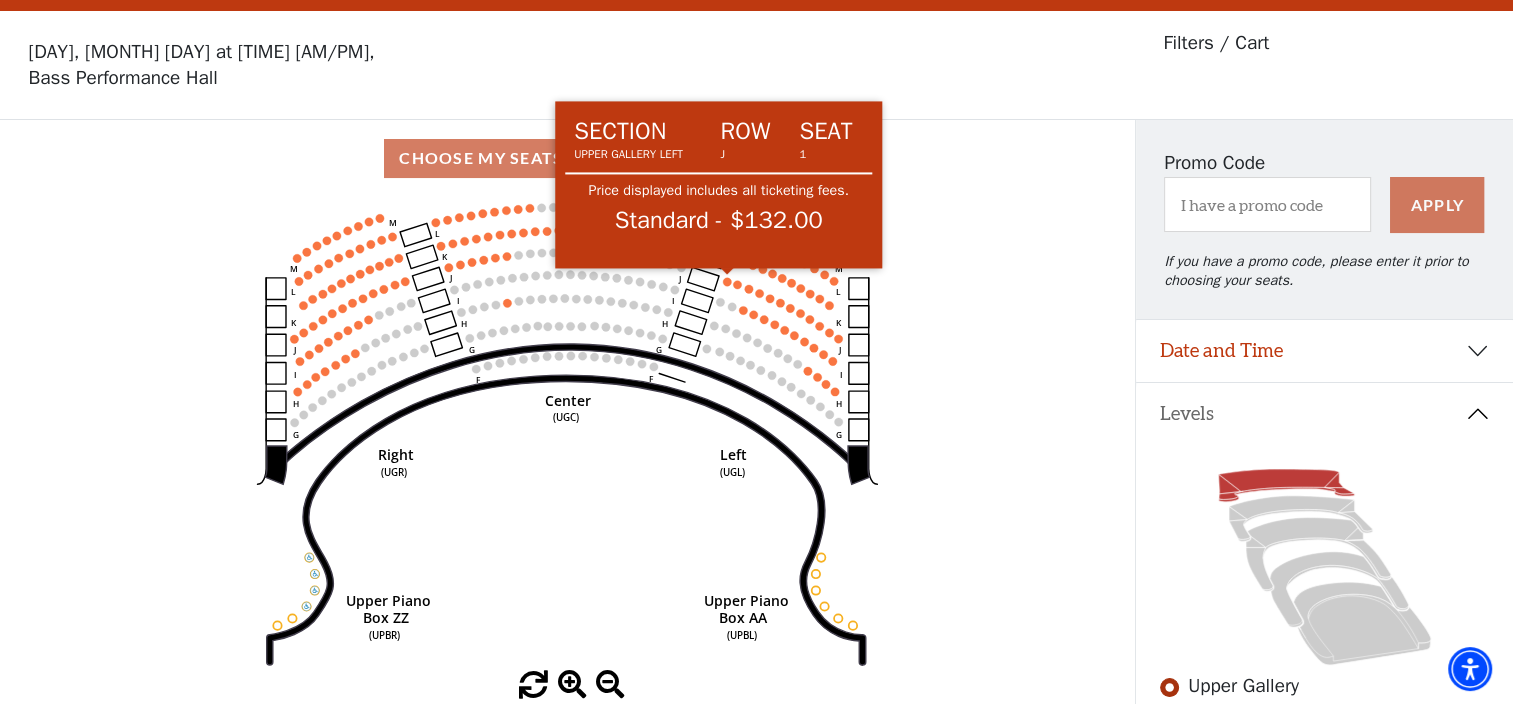 click 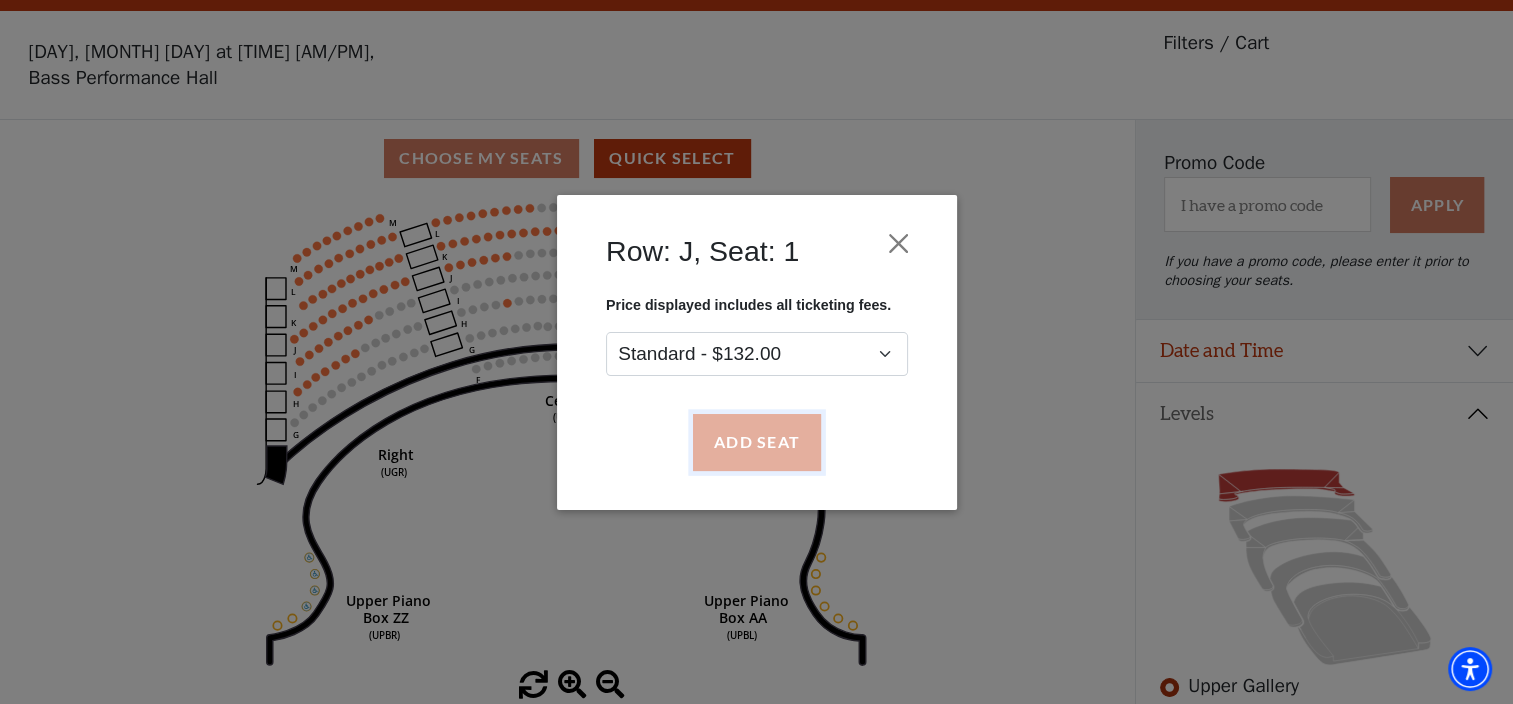 click on "Add Seat" at bounding box center [756, 442] 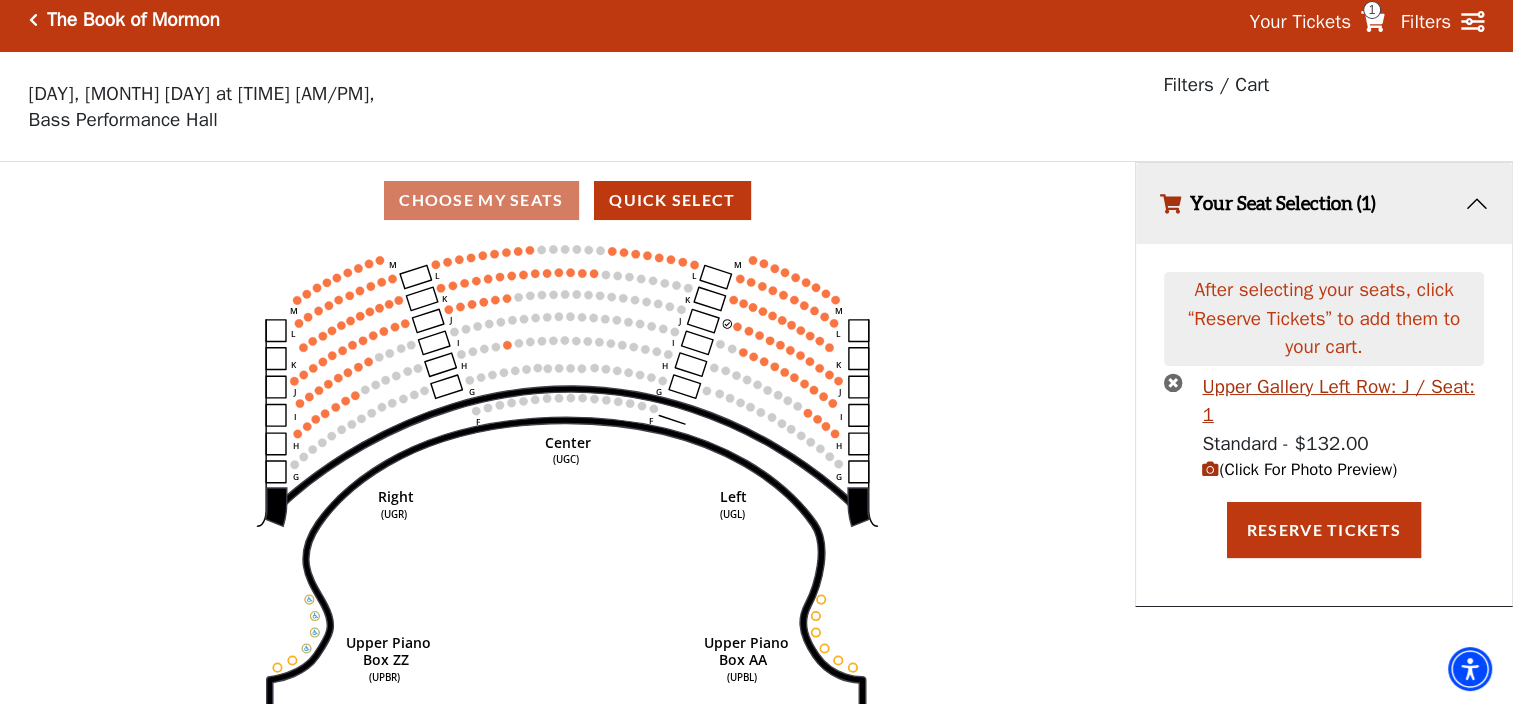 scroll, scrollTop: 0, scrollLeft: 0, axis: both 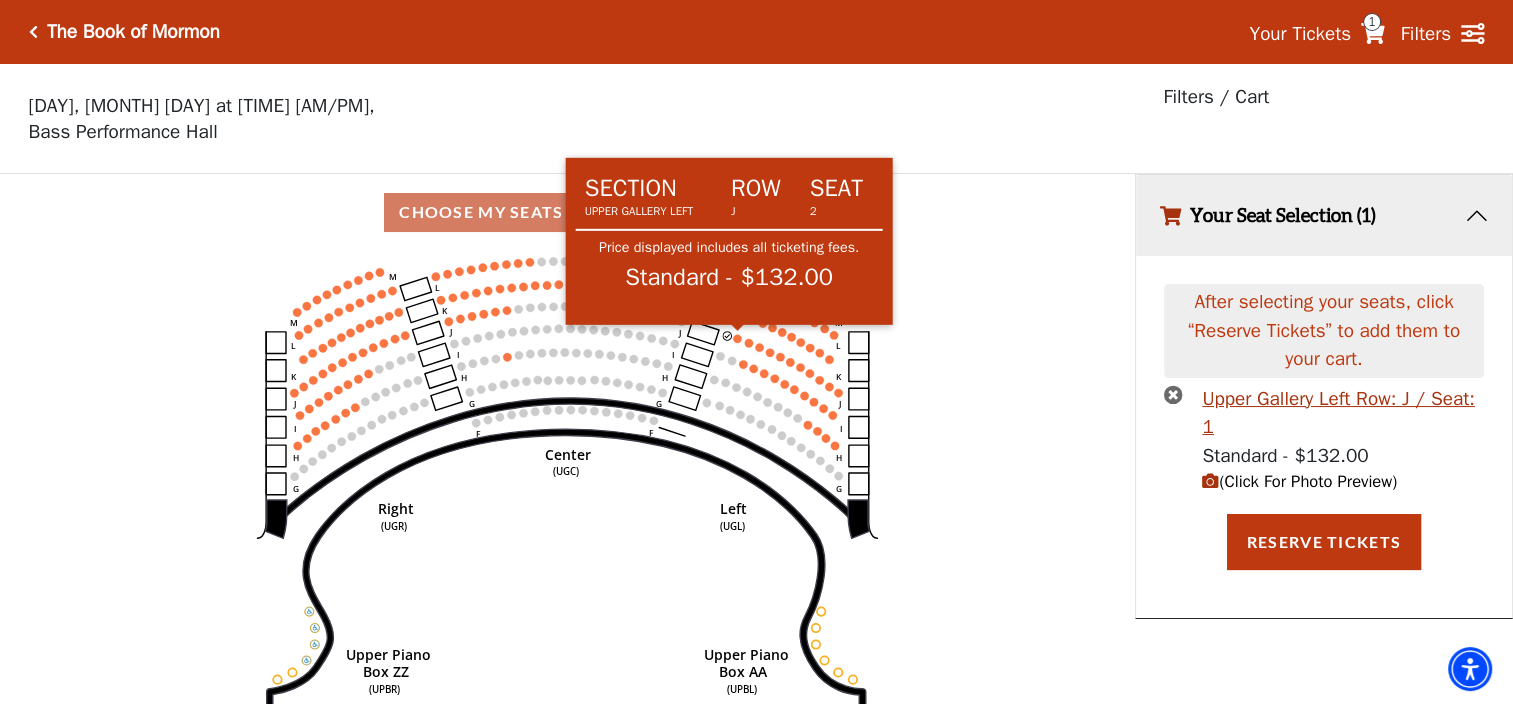 click 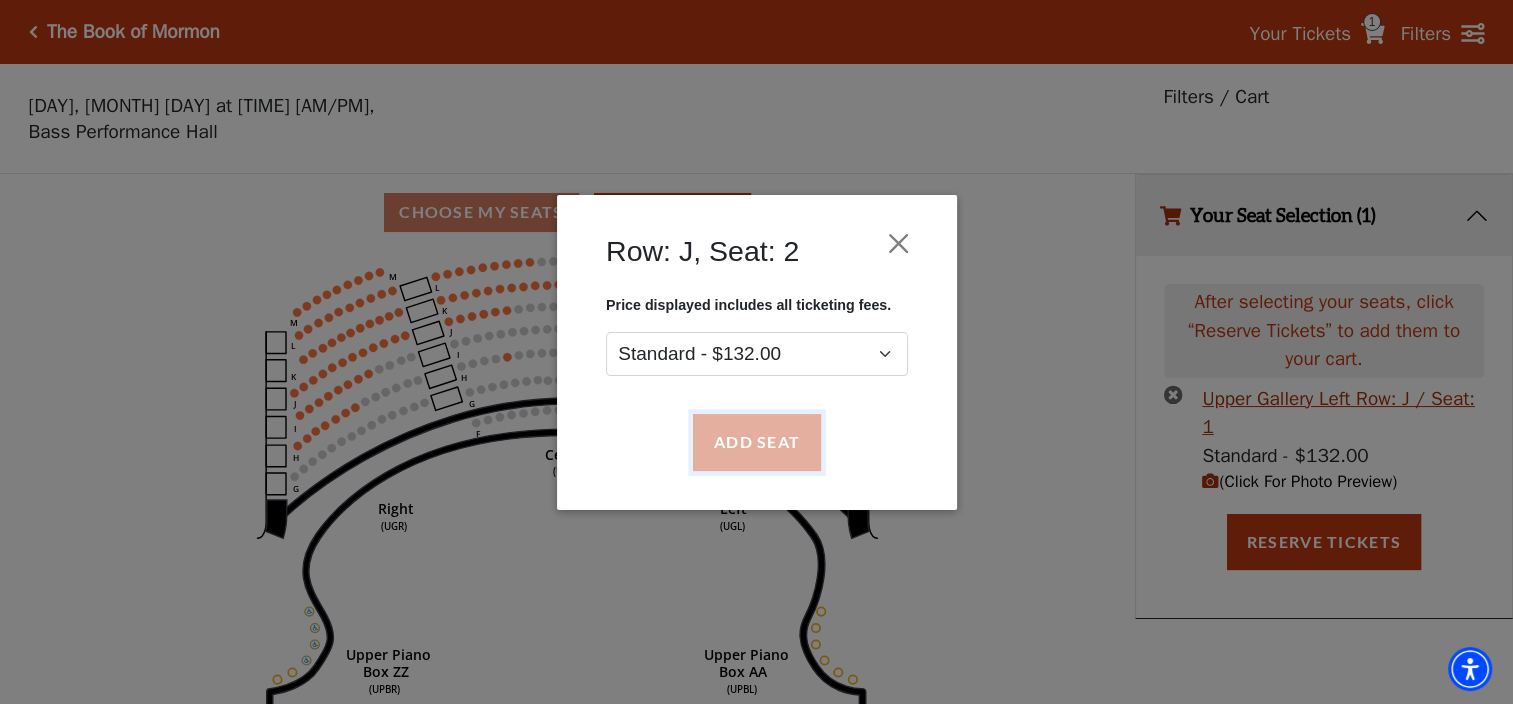 click on "Add Seat" at bounding box center (756, 442) 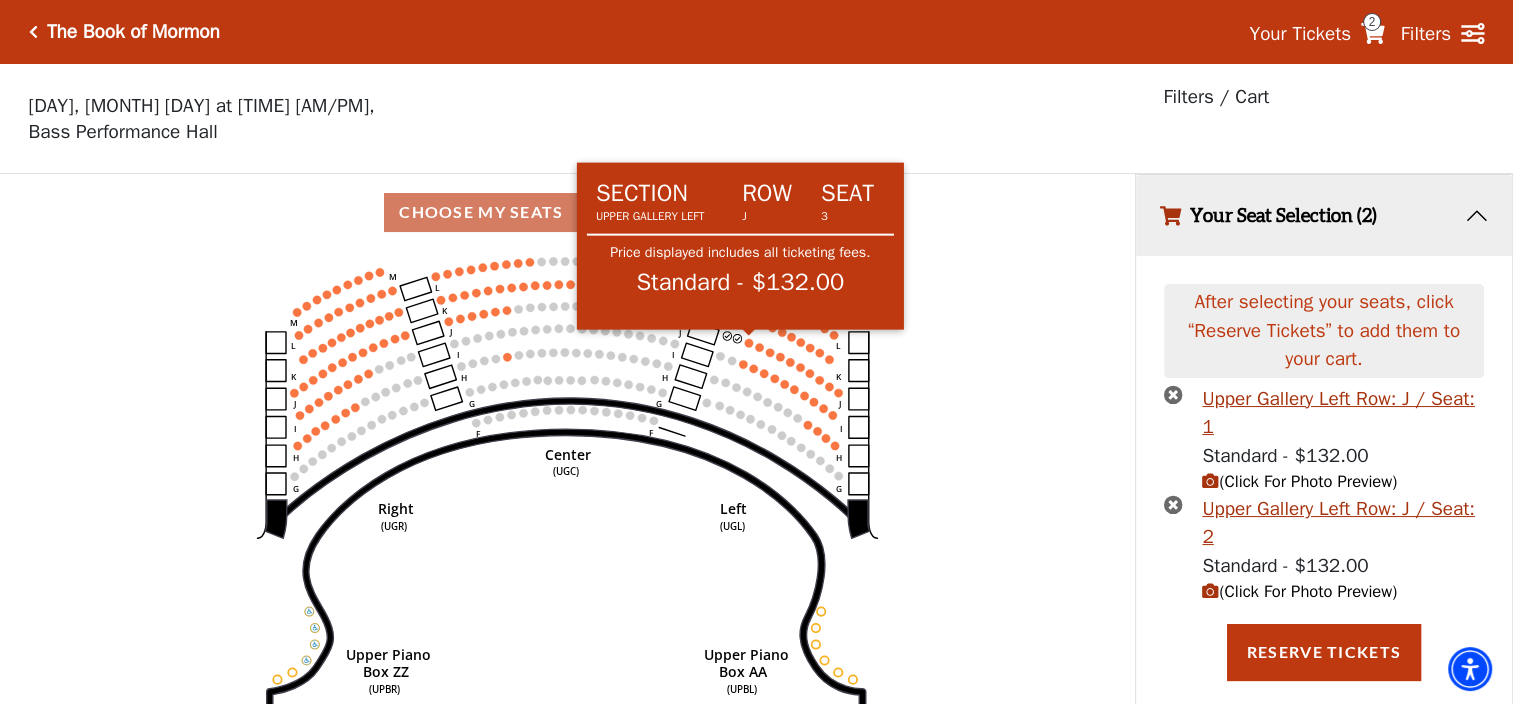 click 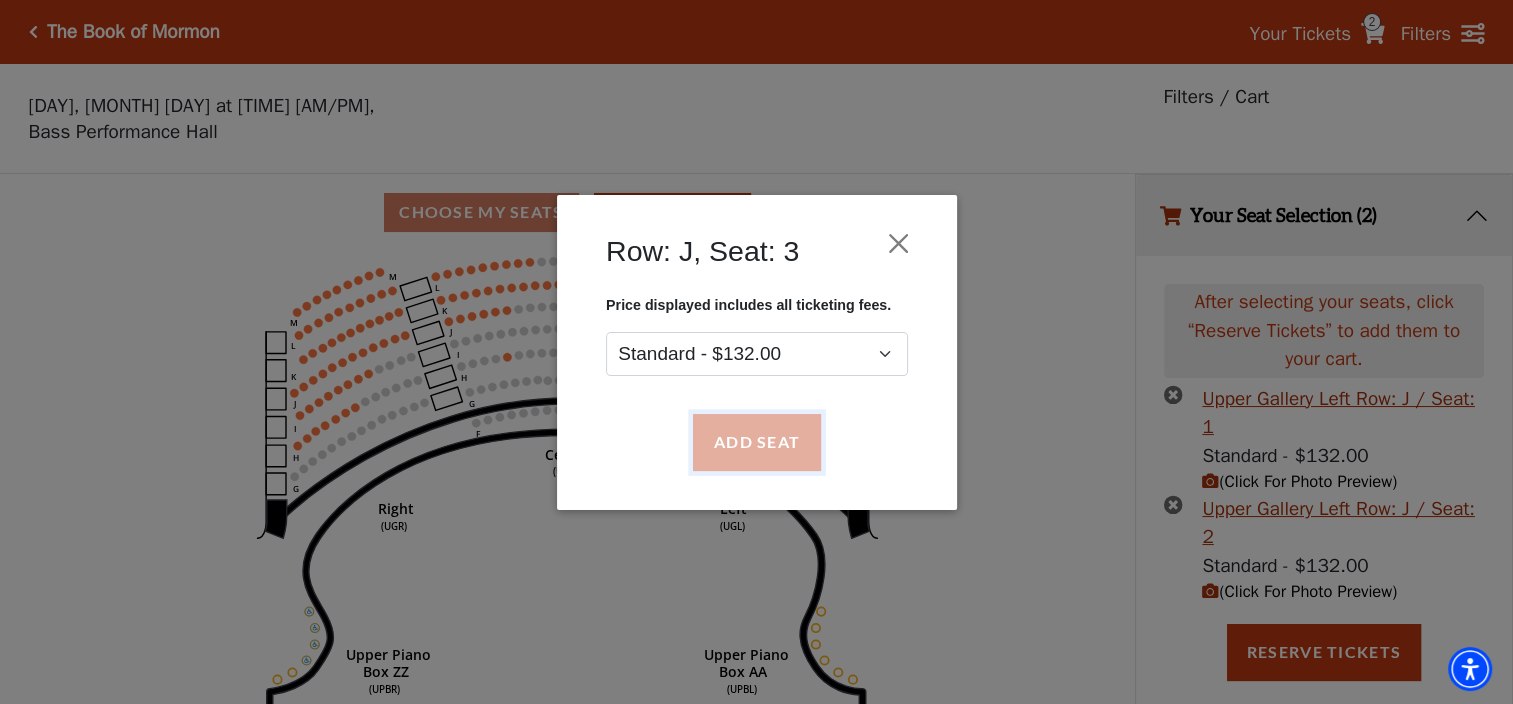 click on "Add Seat" at bounding box center [756, 442] 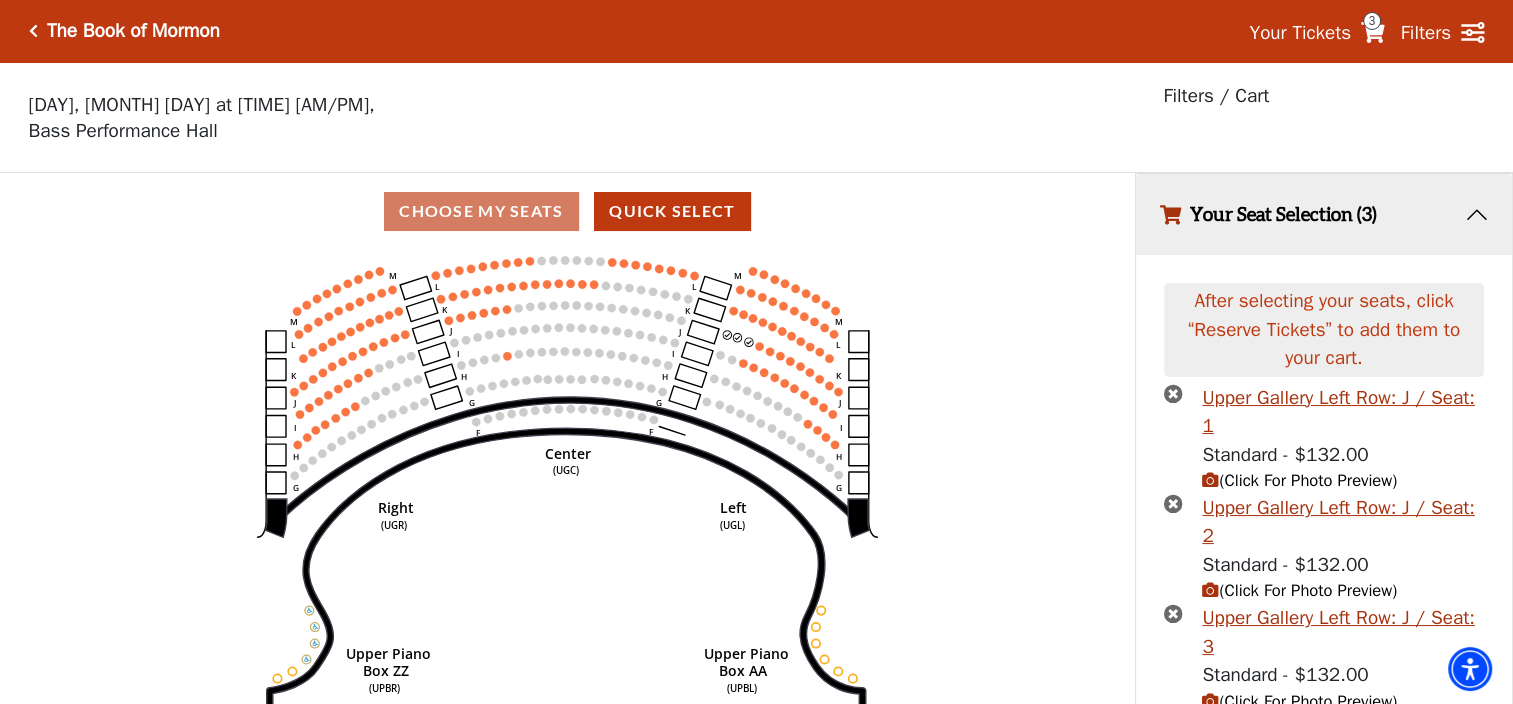 scroll, scrollTop: 85, scrollLeft: 0, axis: vertical 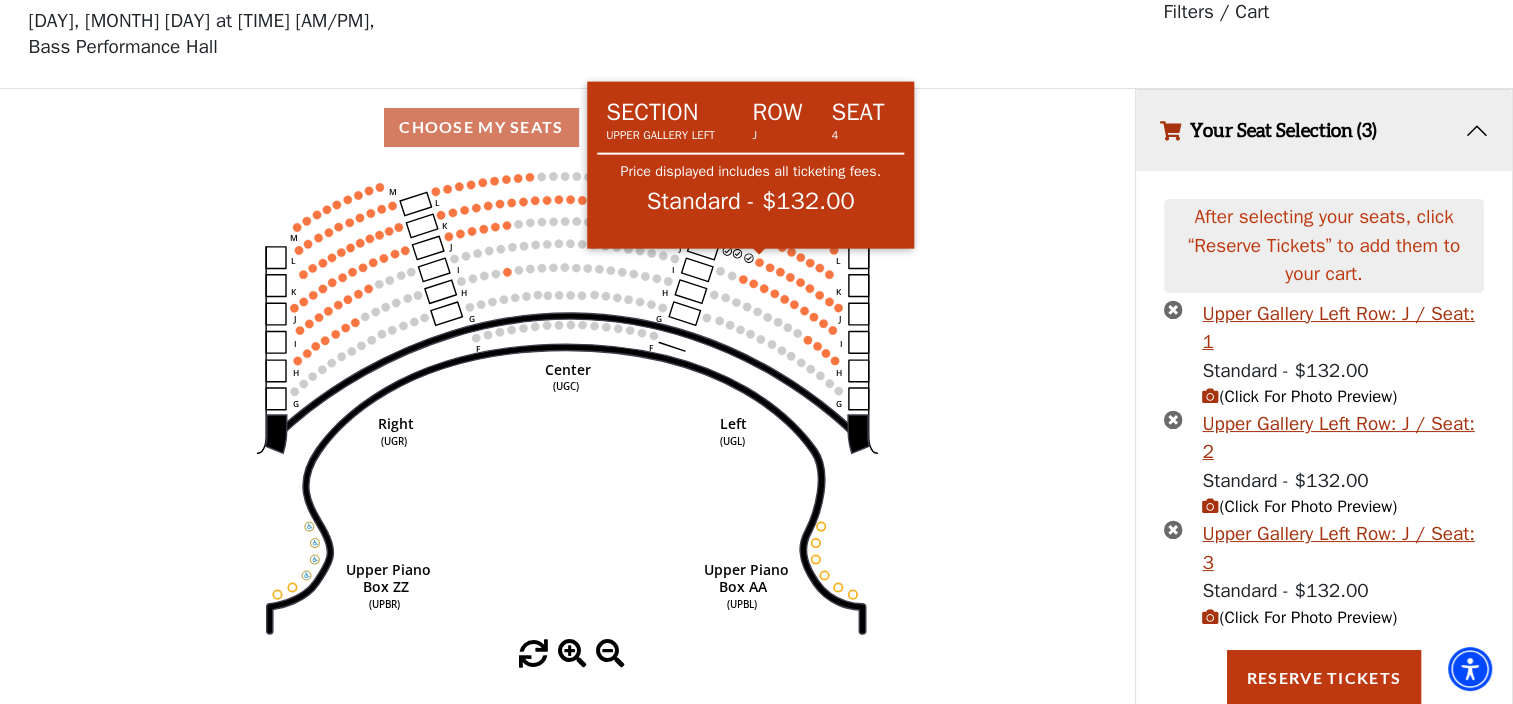click 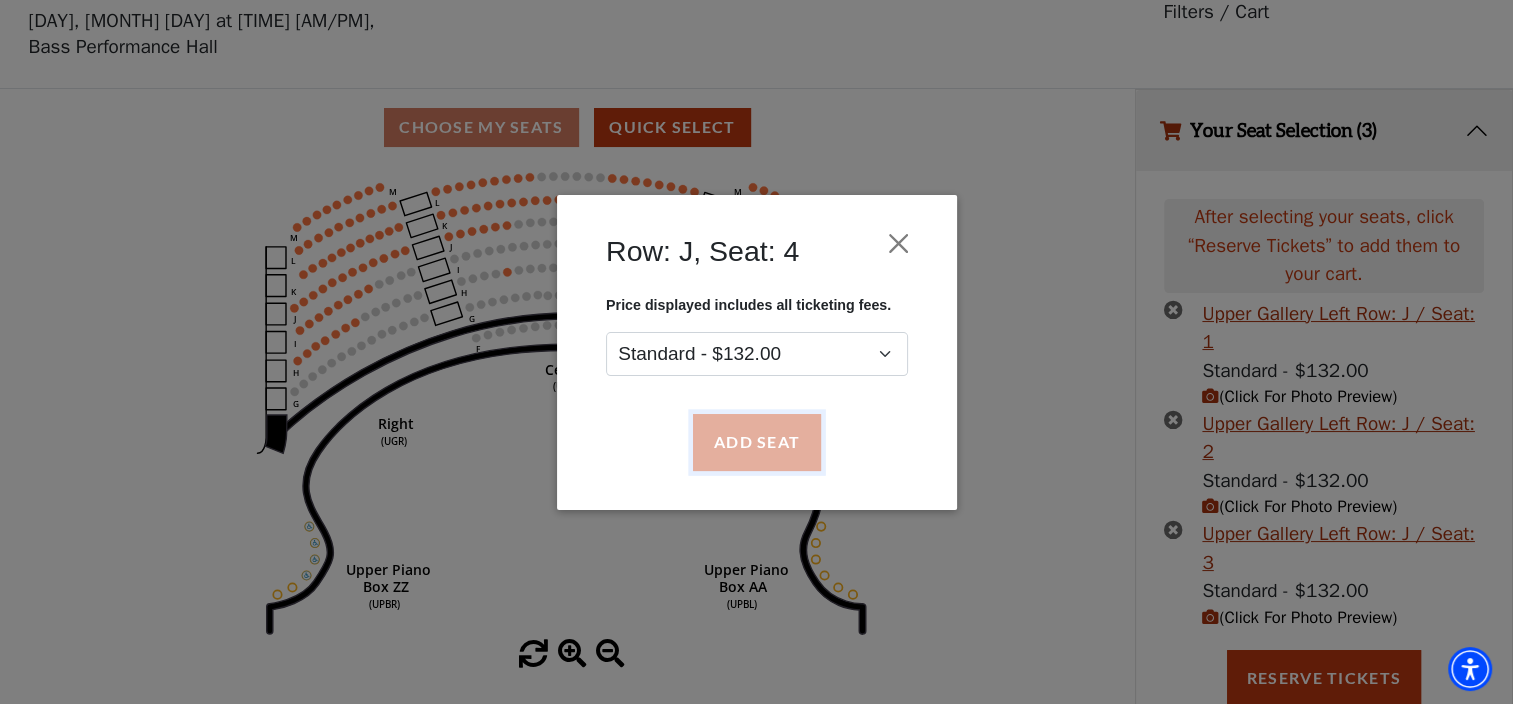 click on "Add Seat" at bounding box center (756, 442) 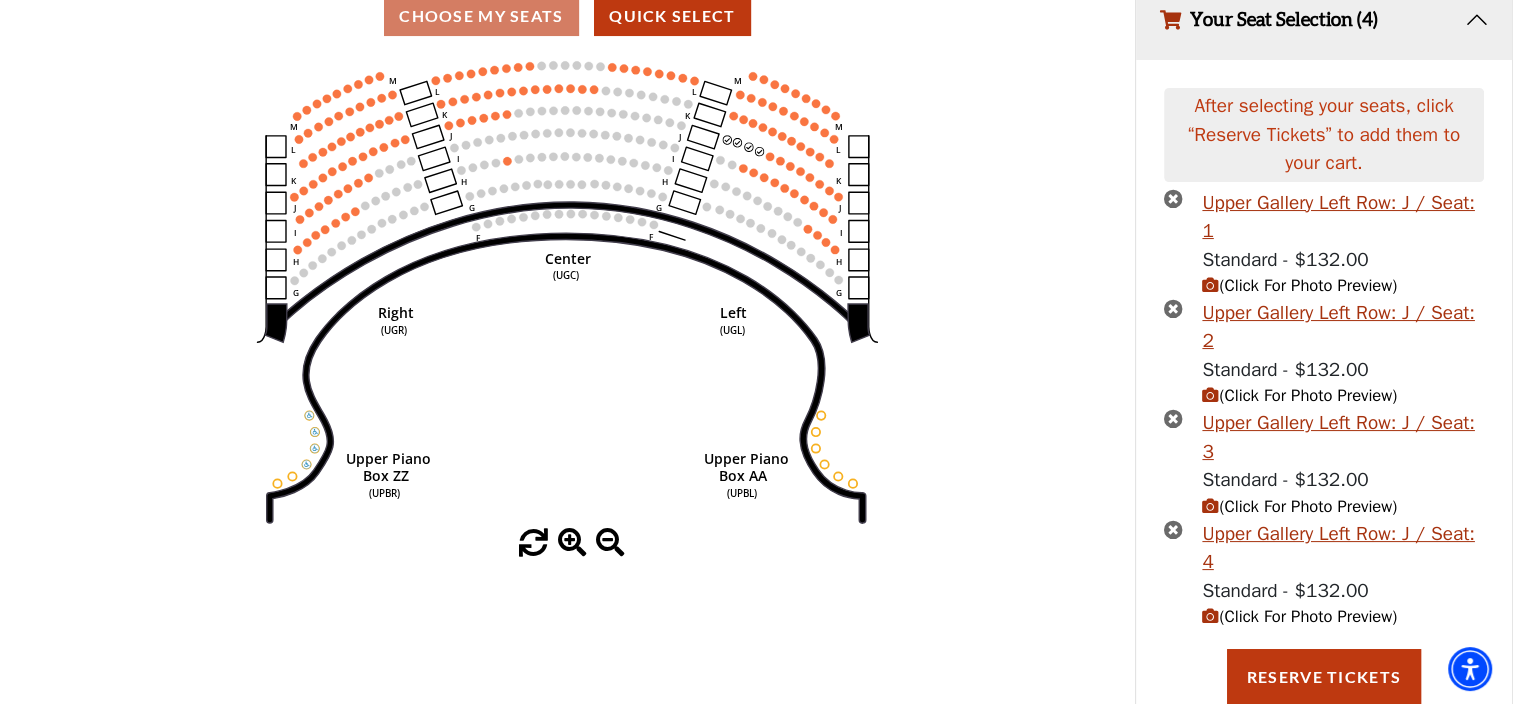 scroll, scrollTop: 244, scrollLeft: 0, axis: vertical 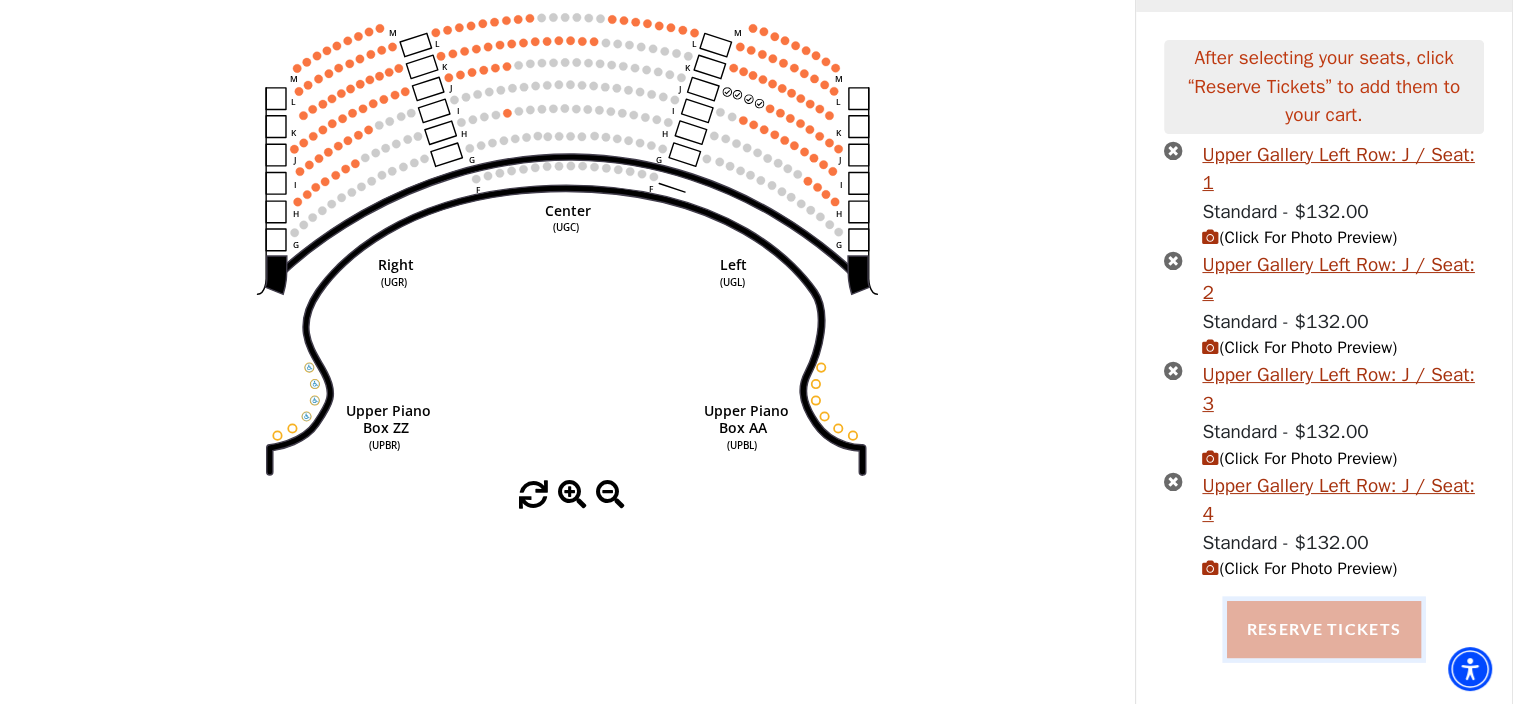 click on "Reserve Tickets" at bounding box center [1324, 629] 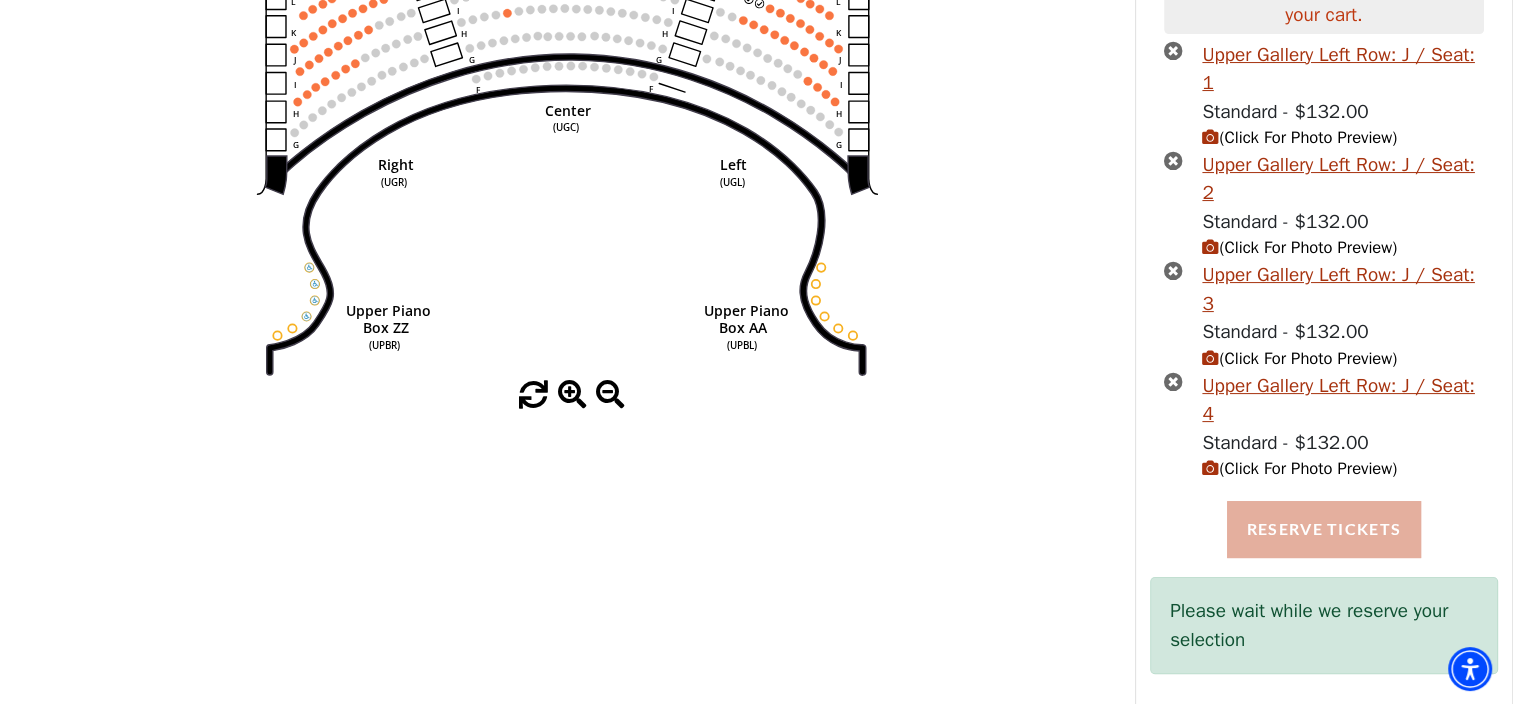 scroll, scrollTop: 359, scrollLeft: 0, axis: vertical 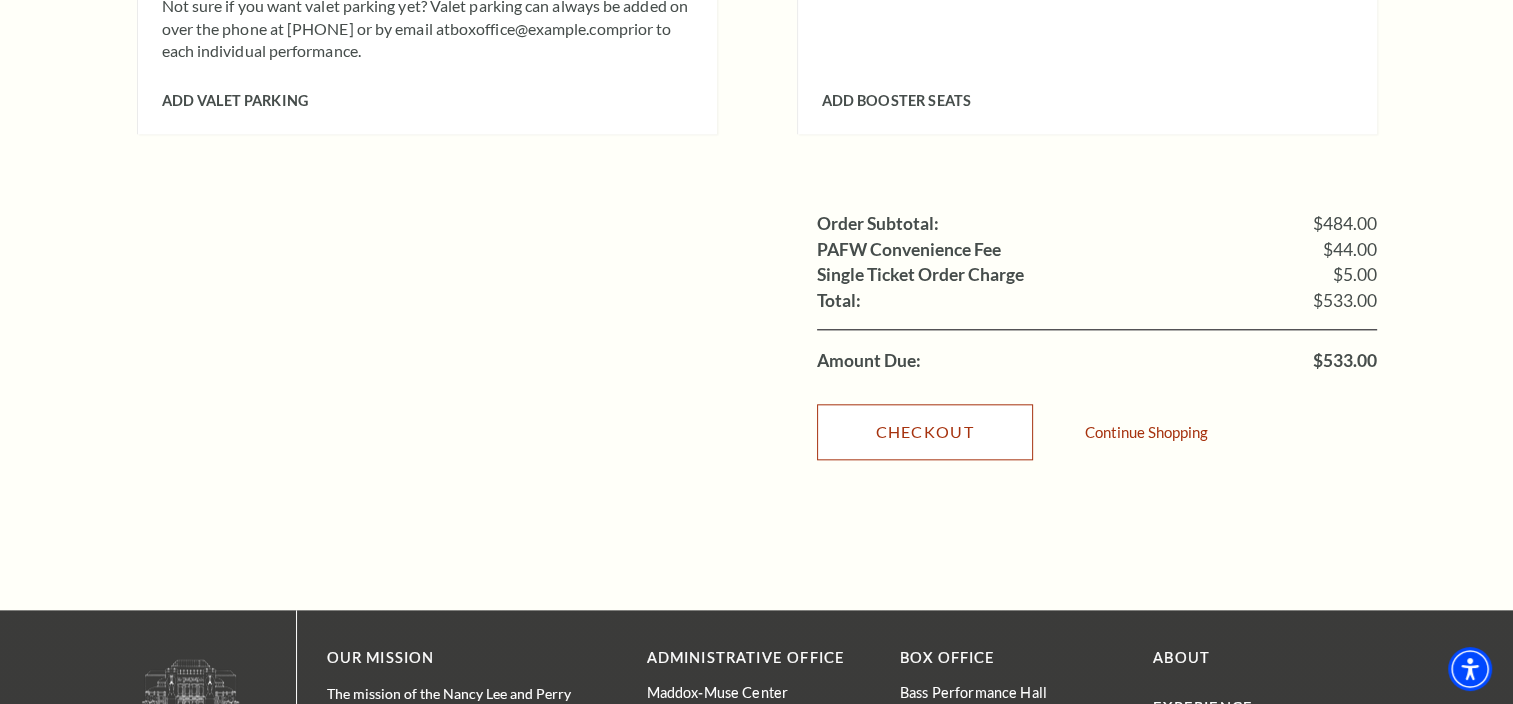 click on "Checkout" at bounding box center [925, 432] 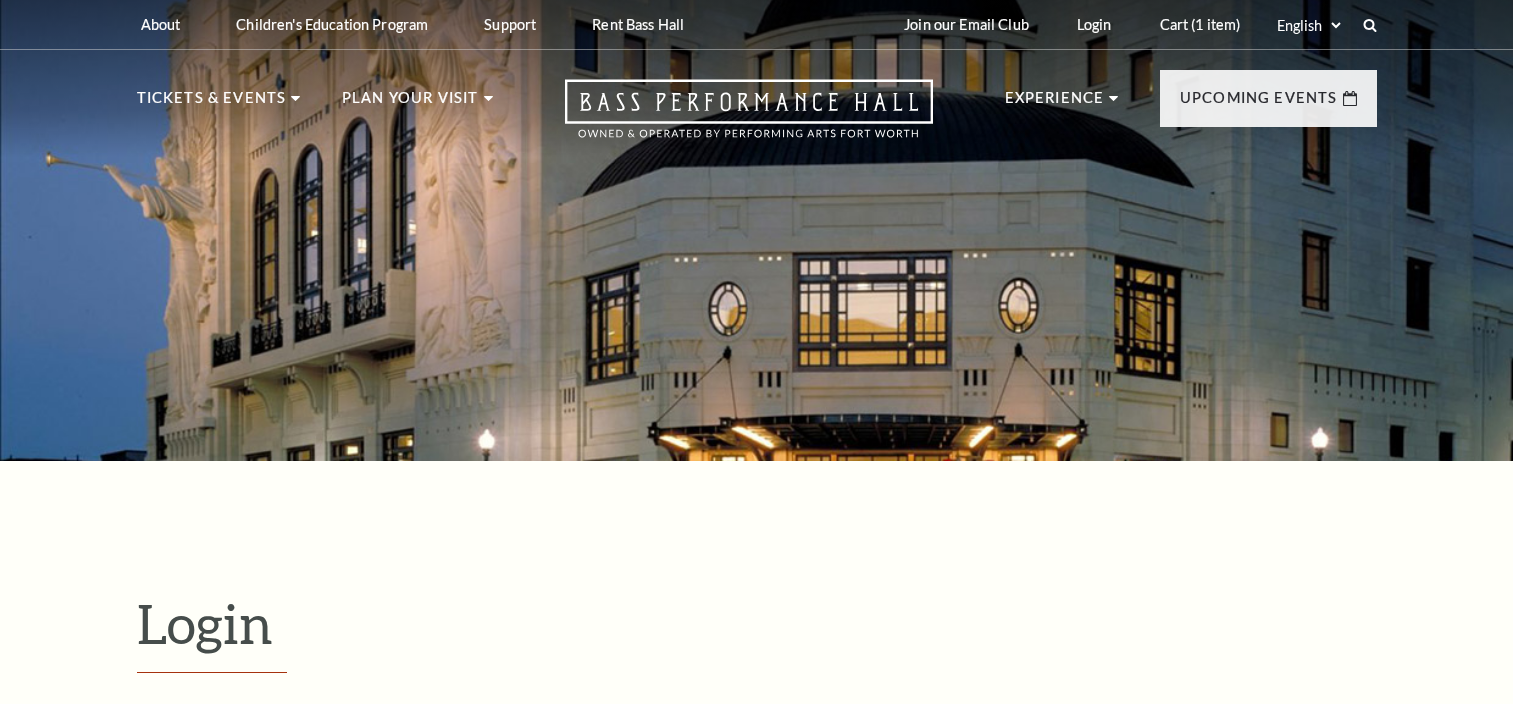 scroll, scrollTop: 479, scrollLeft: 0, axis: vertical 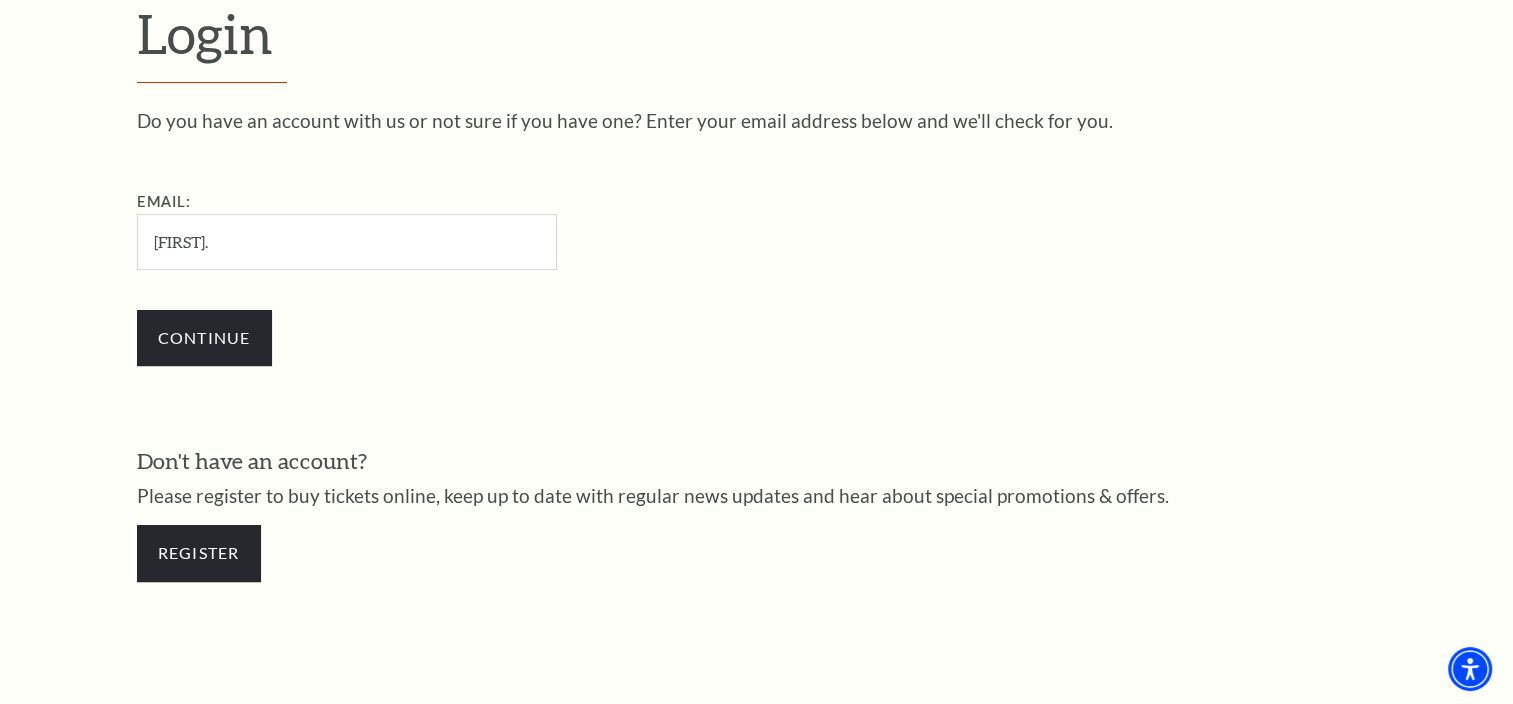 type on "kimber.koonsman@gmail.com" 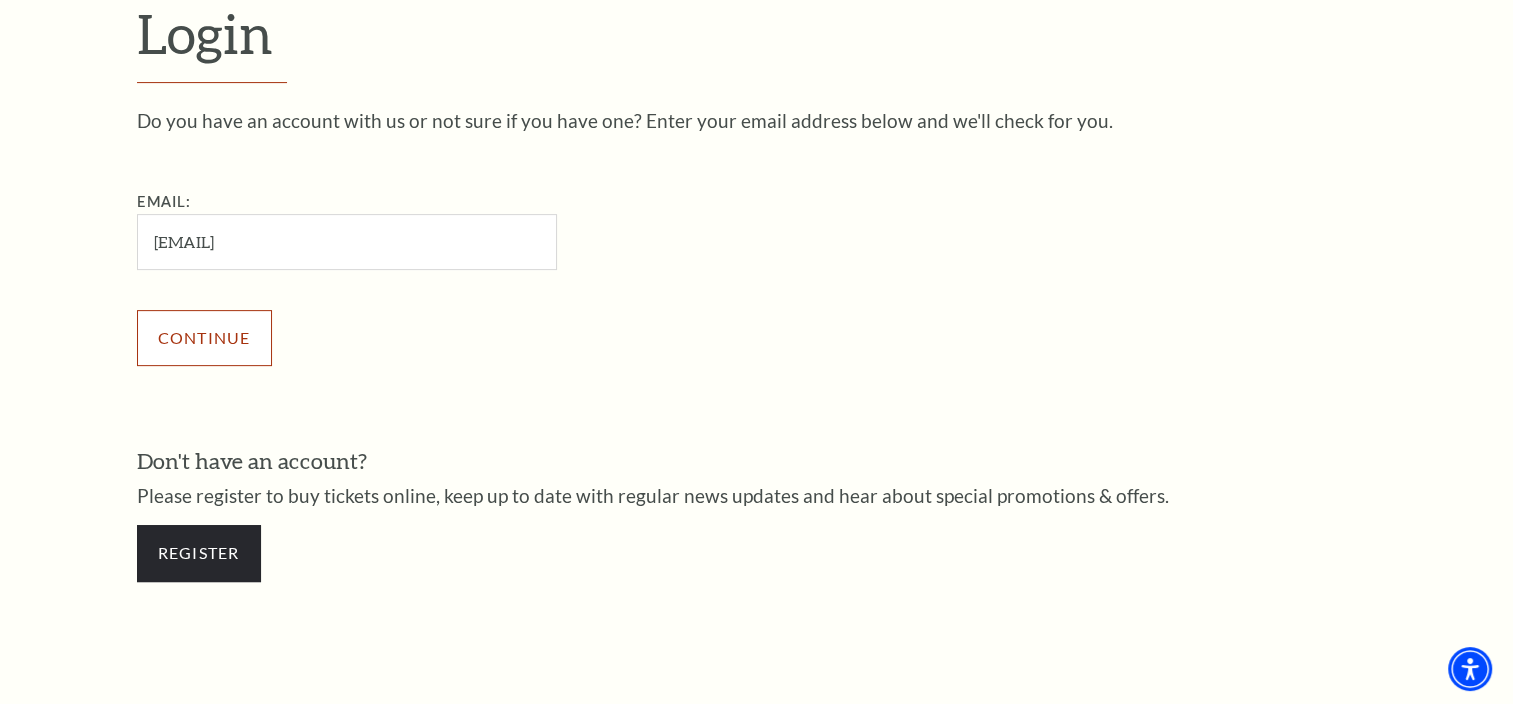 click on "Continue" at bounding box center (204, 338) 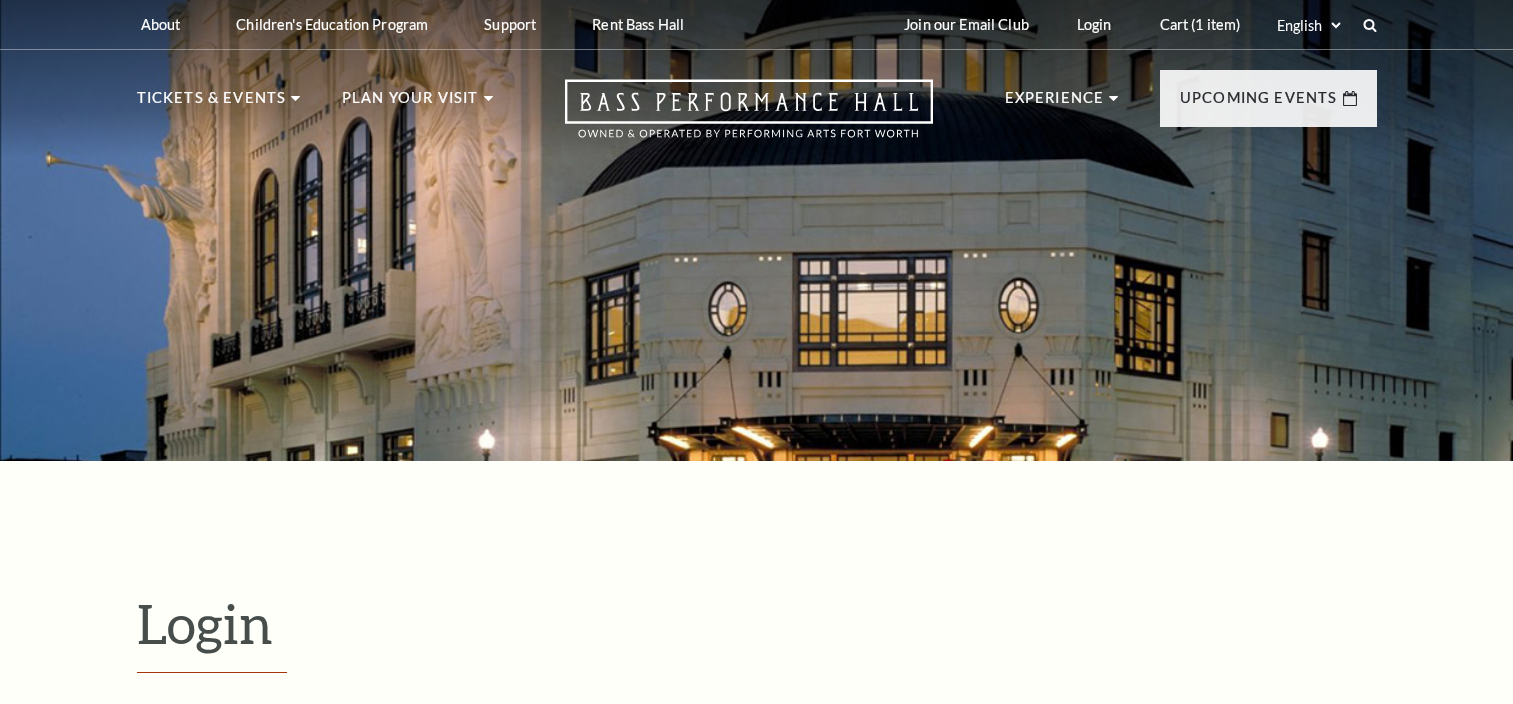 scroll, scrollTop: 498, scrollLeft: 0, axis: vertical 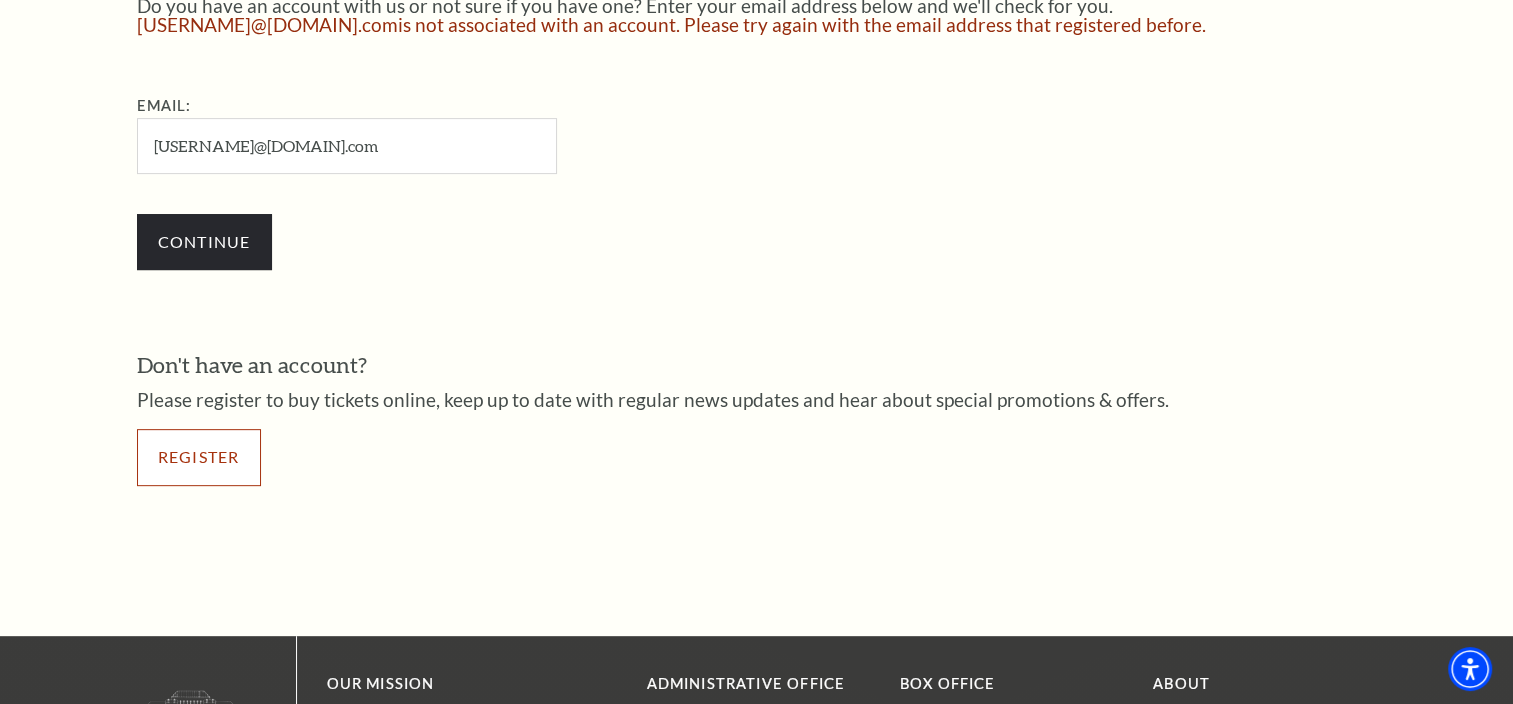 click on "Register" at bounding box center [199, 457] 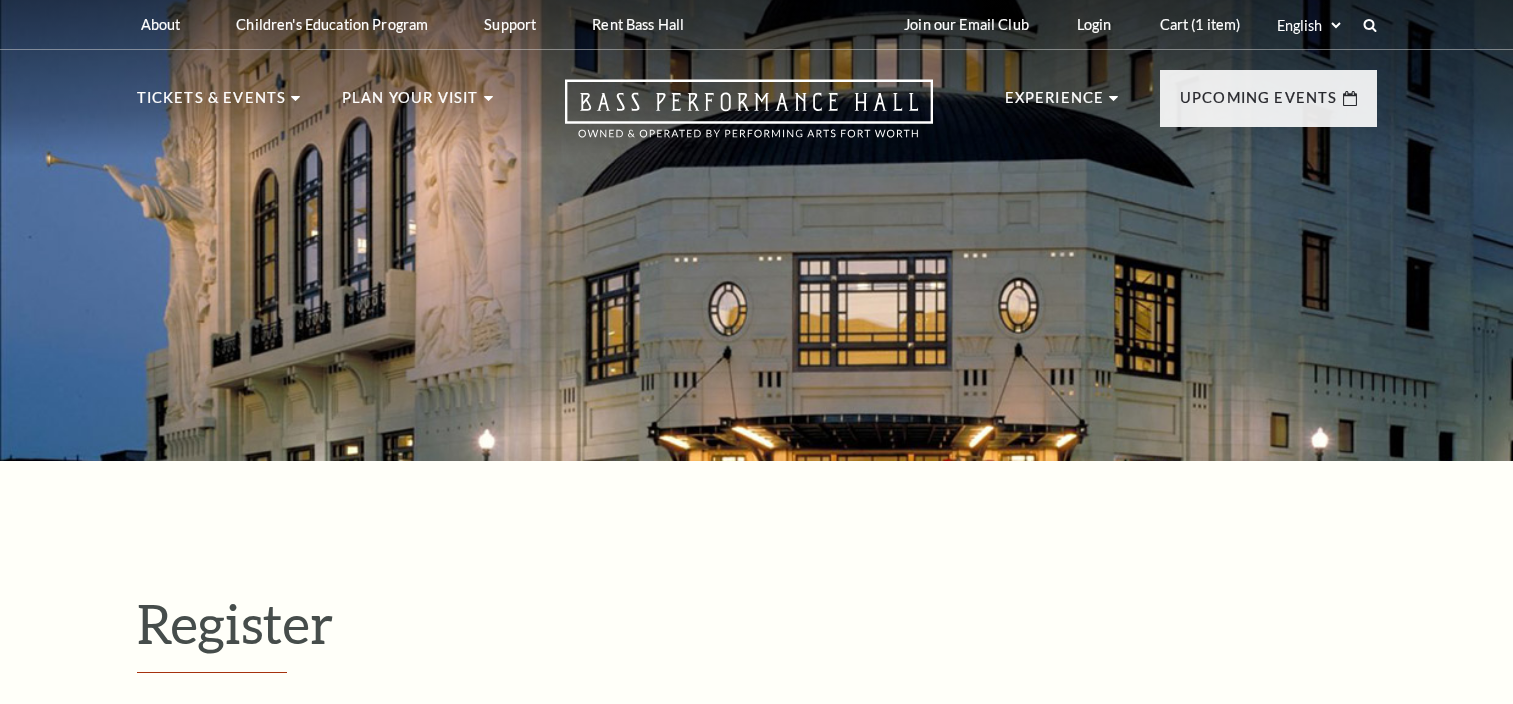 select on "1" 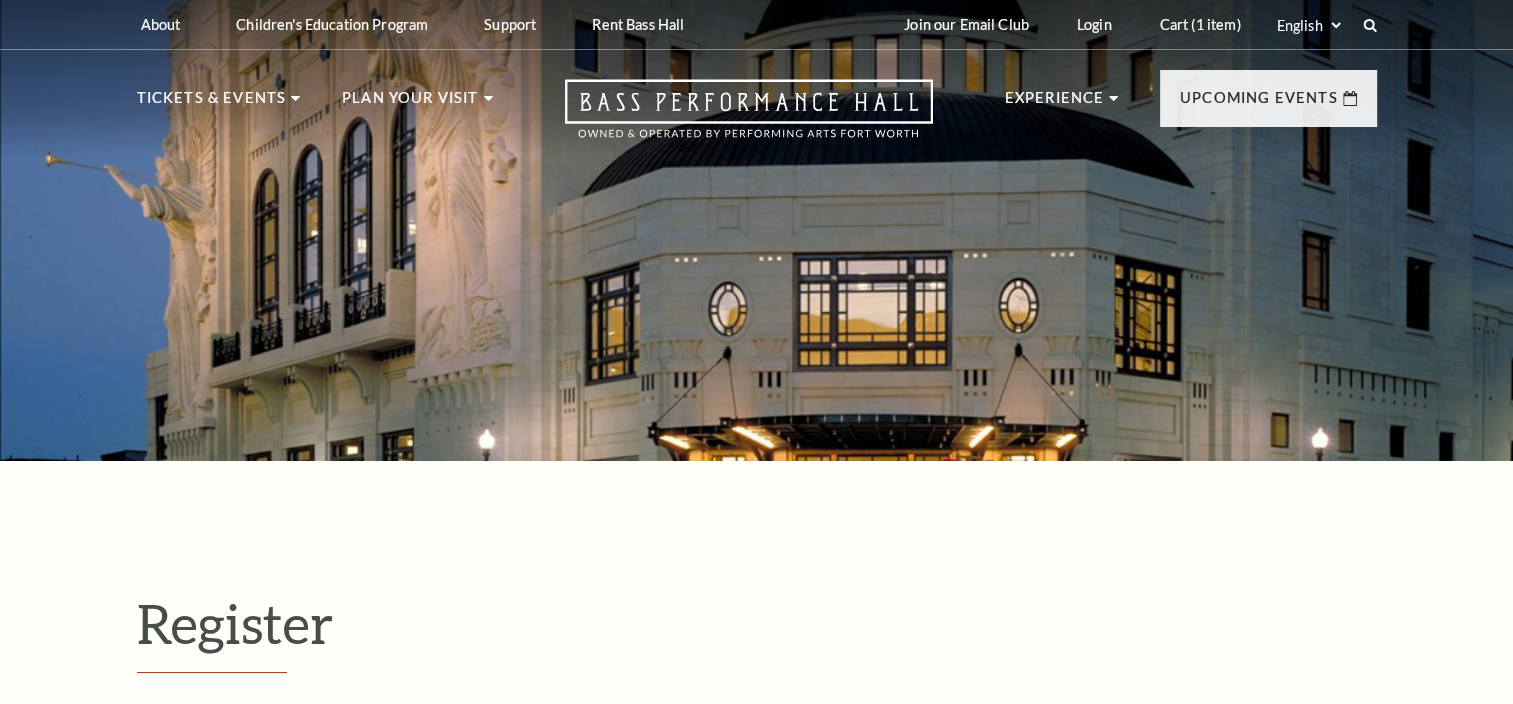 scroll, scrollTop: 0, scrollLeft: 0, axis: both 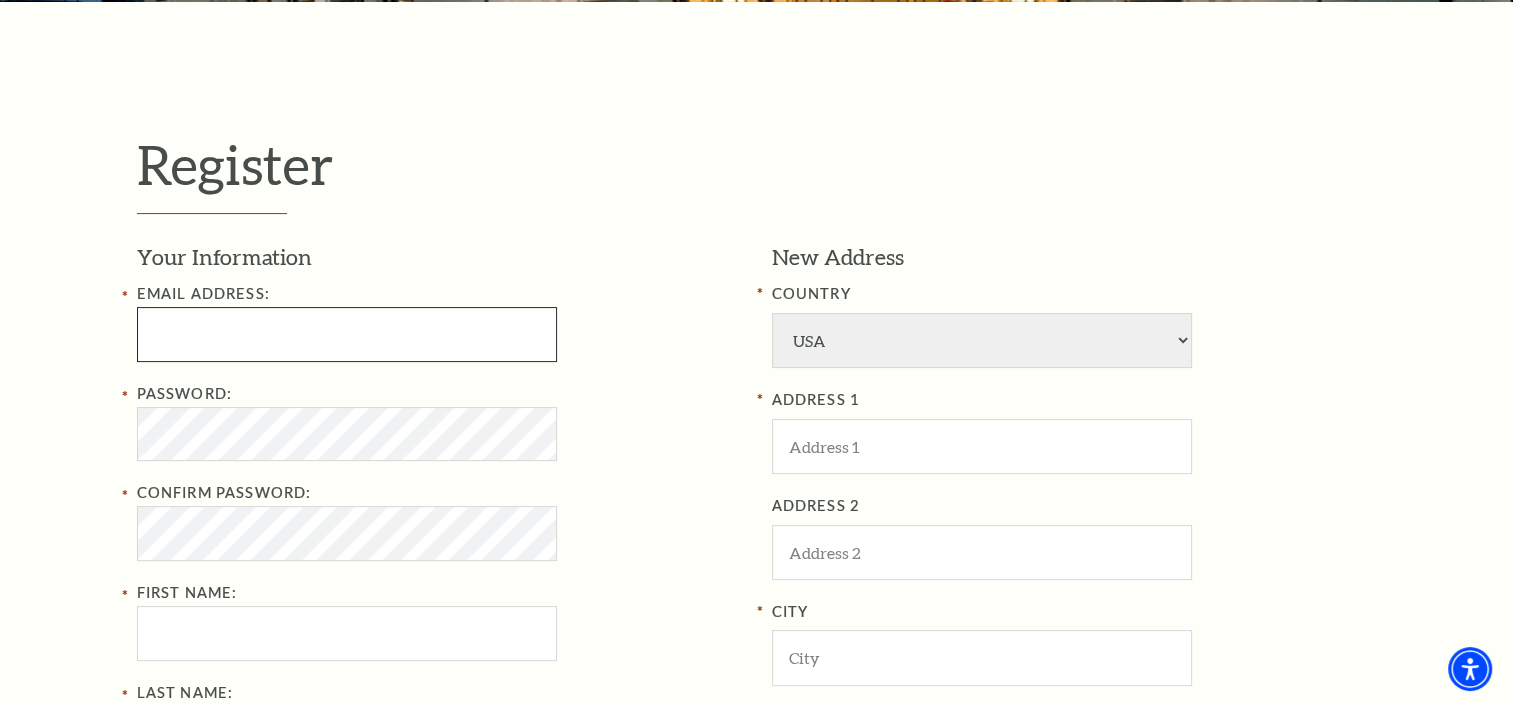 click at bounding box center (347, 334) 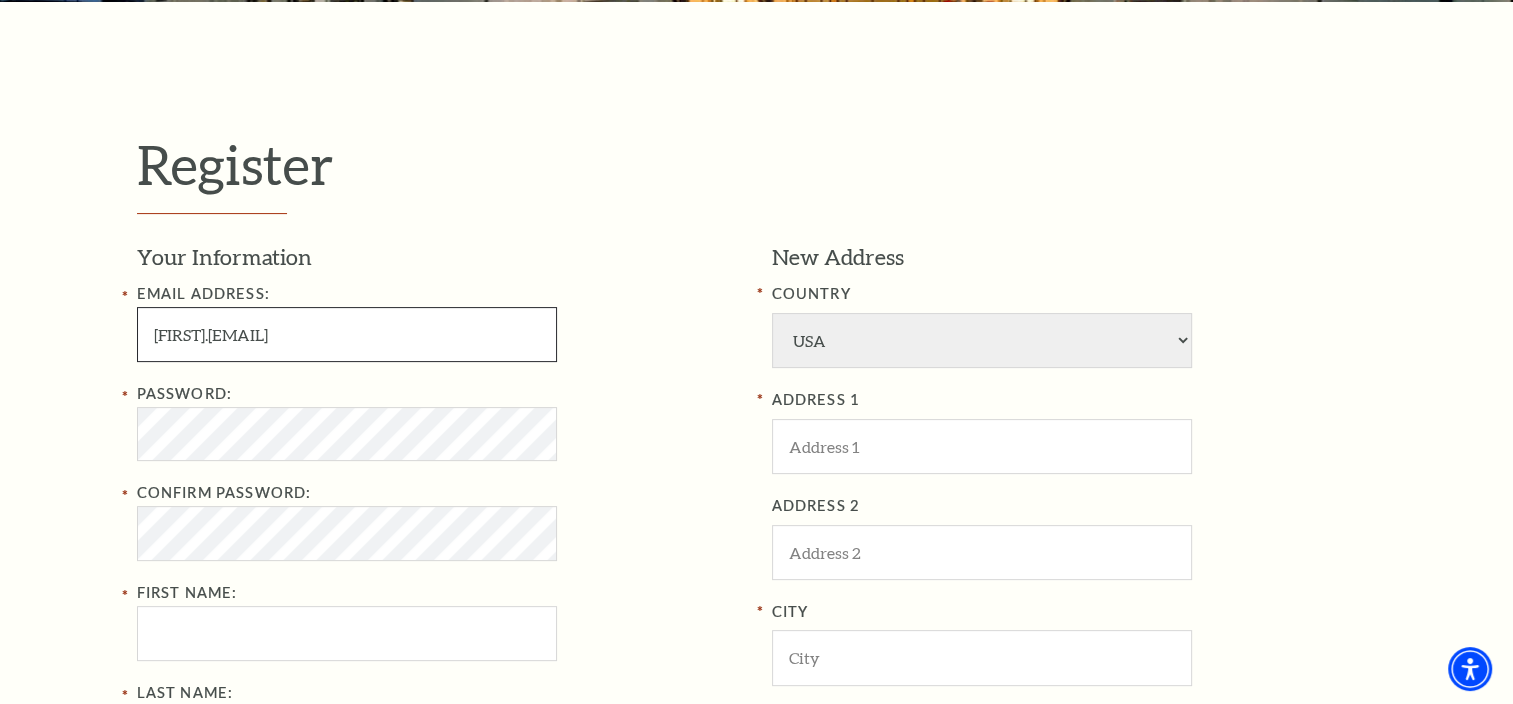 type on "[FIRST].[EMAIL]" 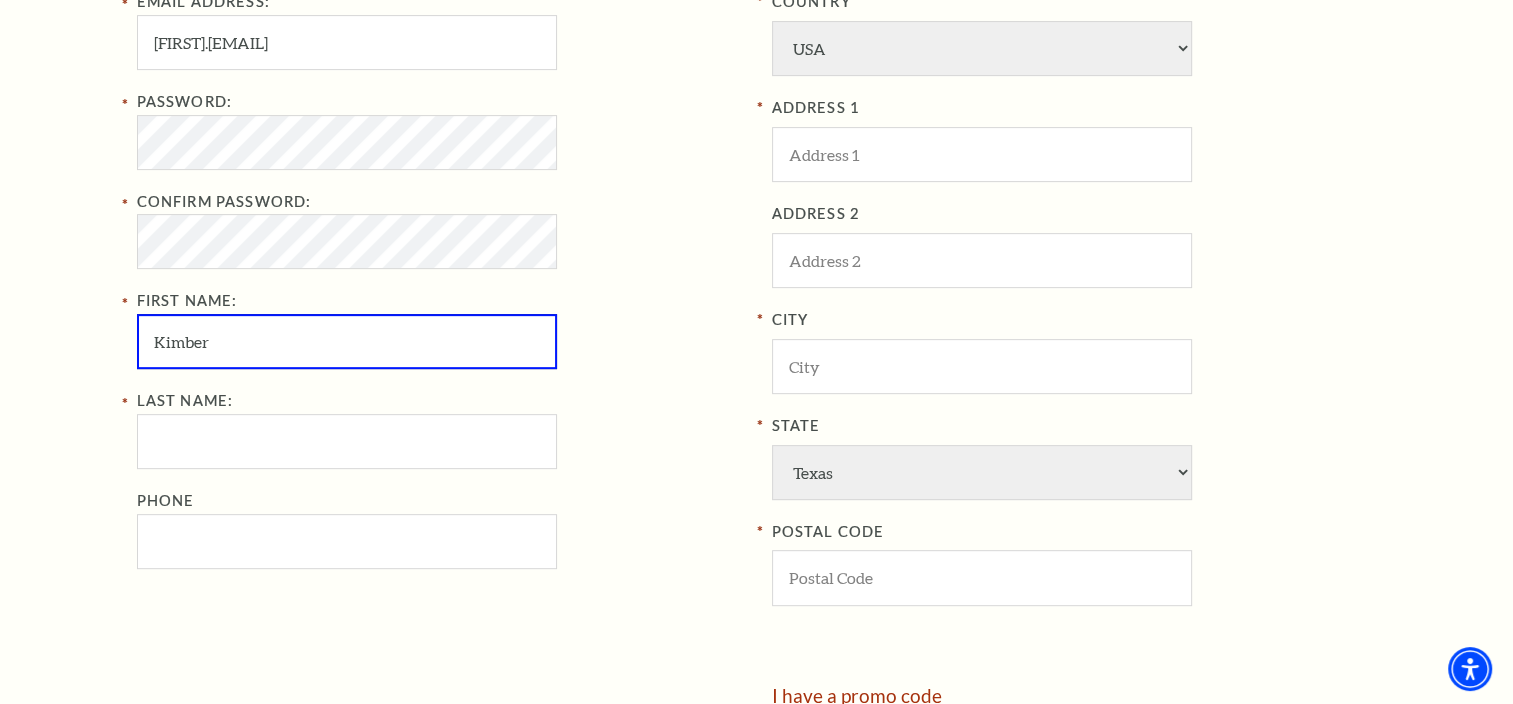 scroll, scrollTop: 743, scrollLeft: 0, axis: vertical 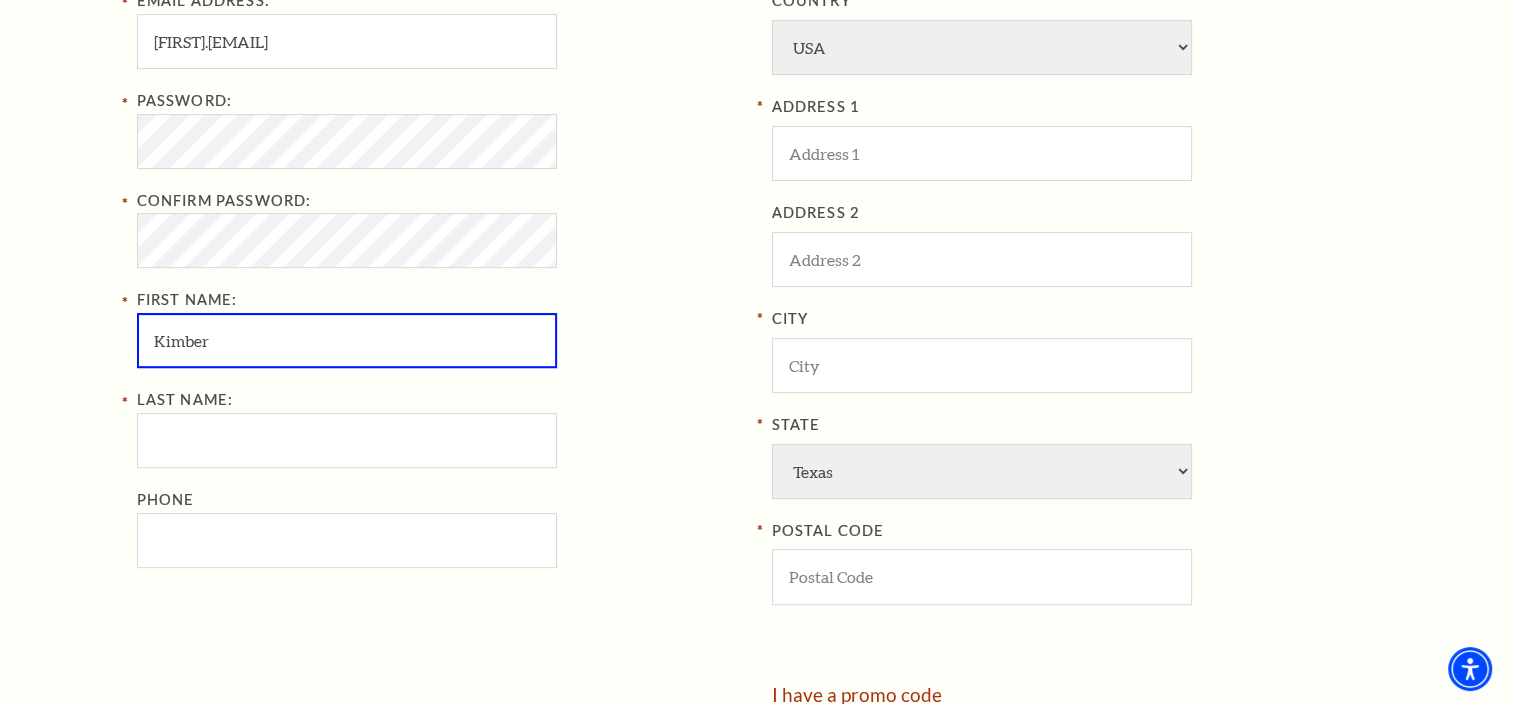 type on "Kimber" 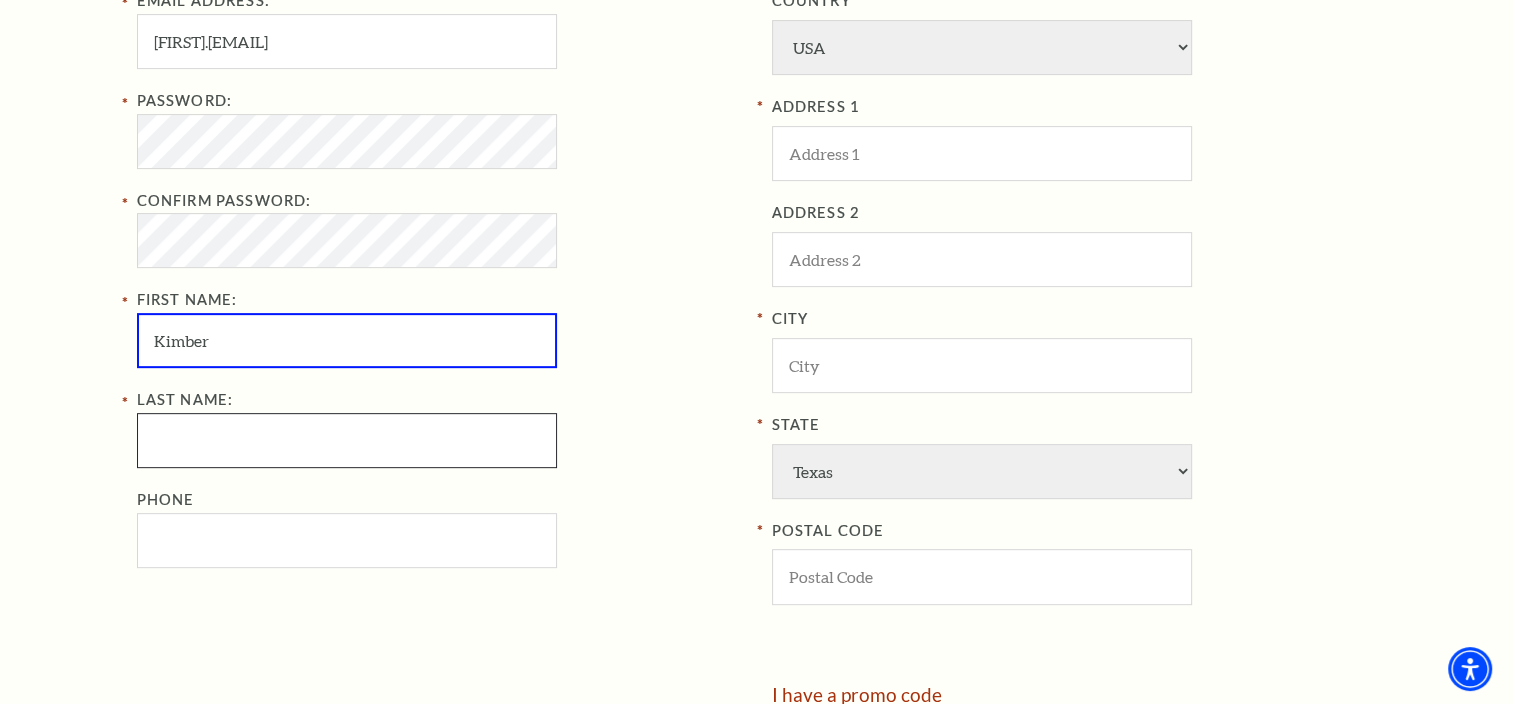click on "Last Name:" at bounding box center [347, 440] 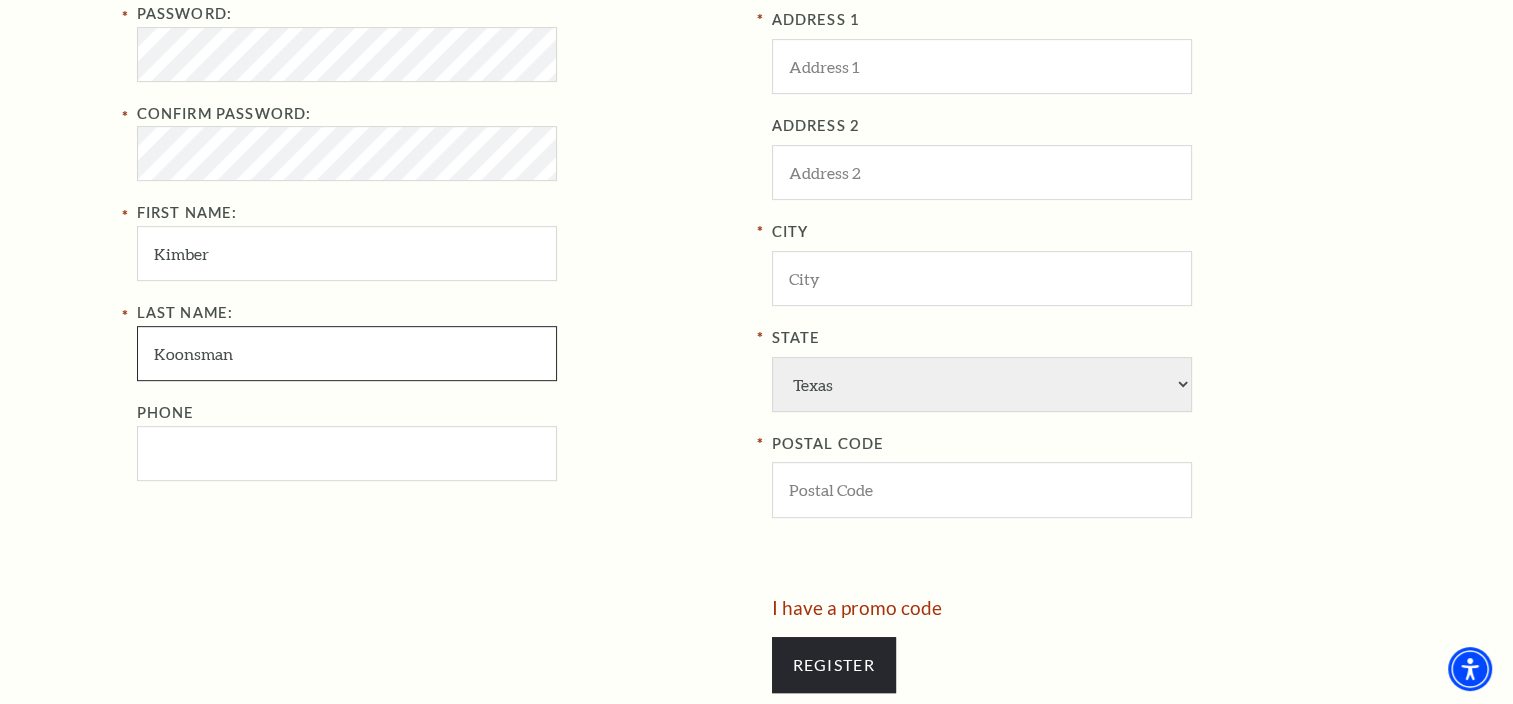 scroll, scrollTop: 828, scrollLeft: 0, axis: vertical 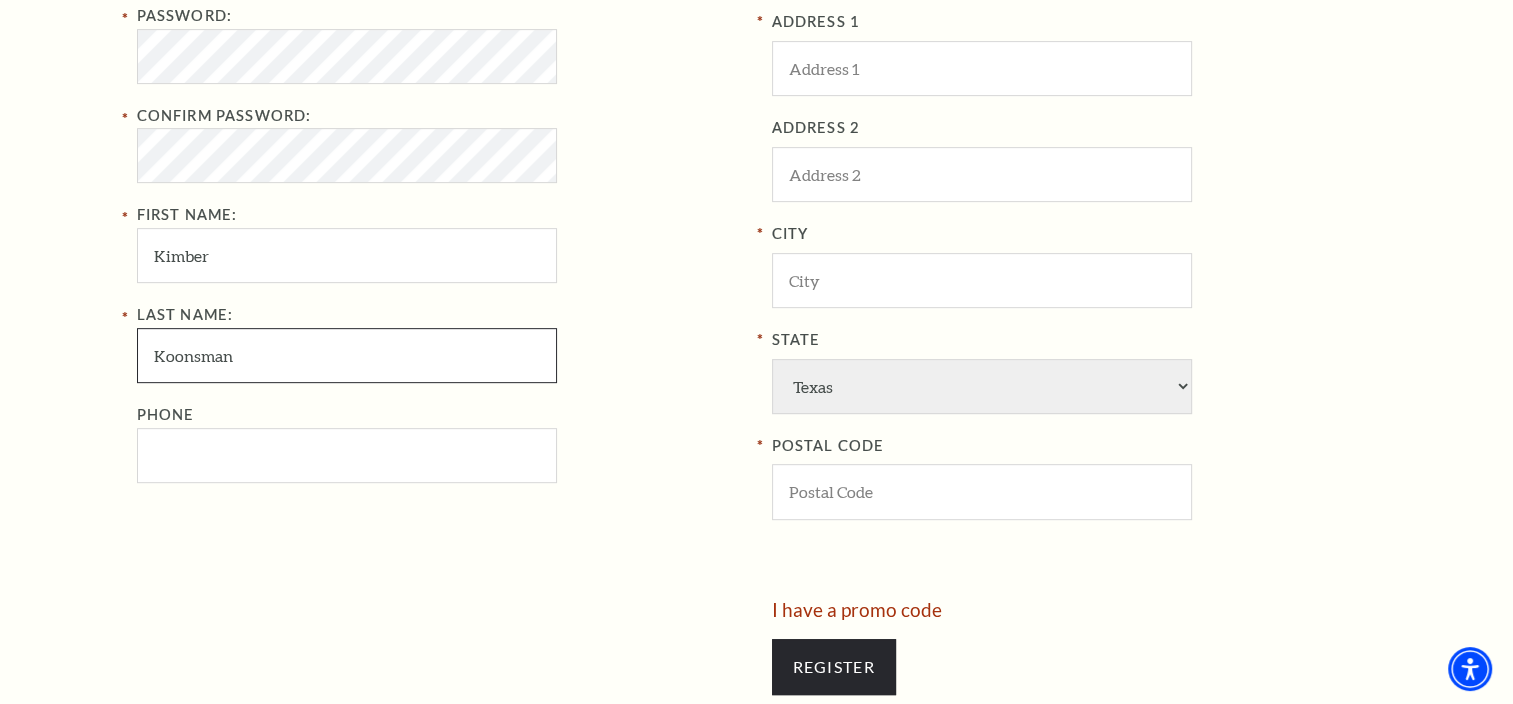 type on "Koonsman" 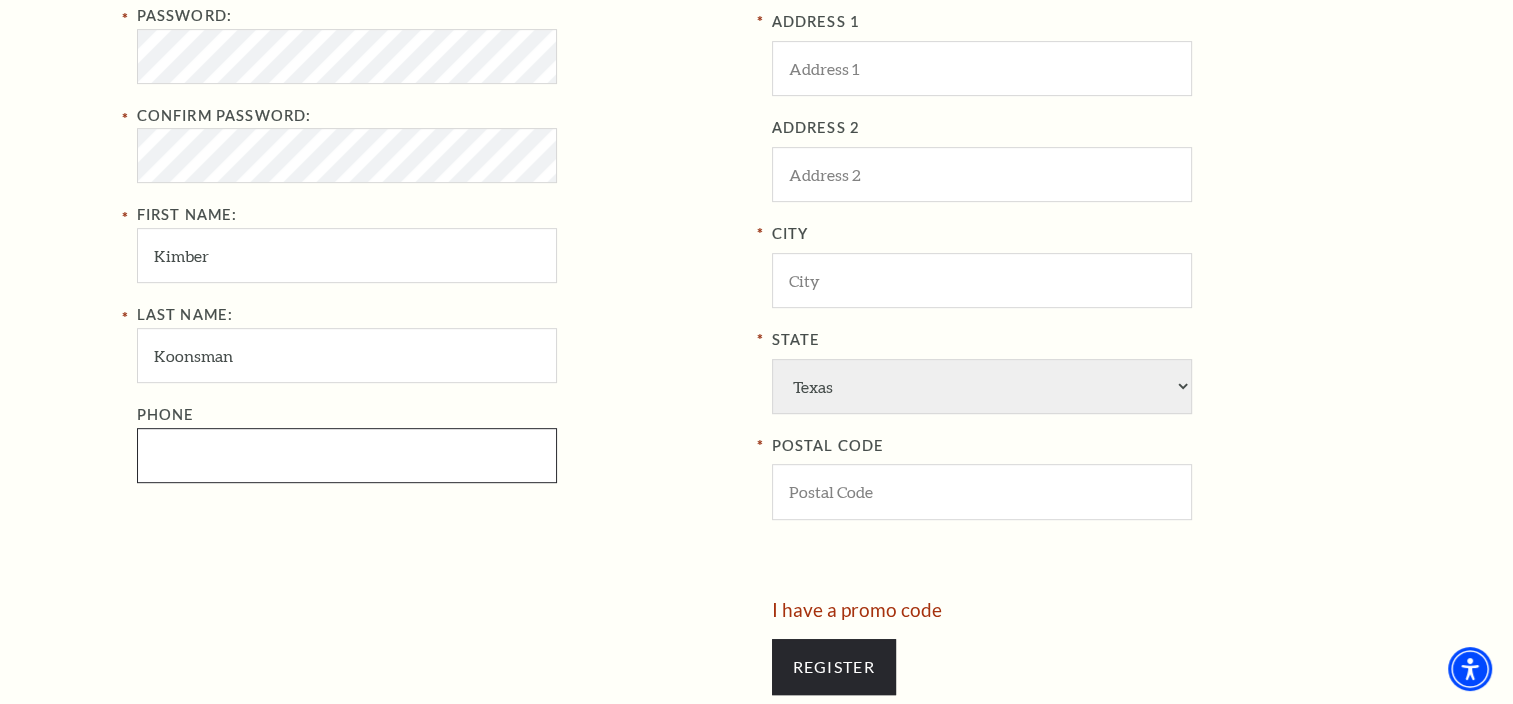 click on "Phone" at bounding box center (347, 455) 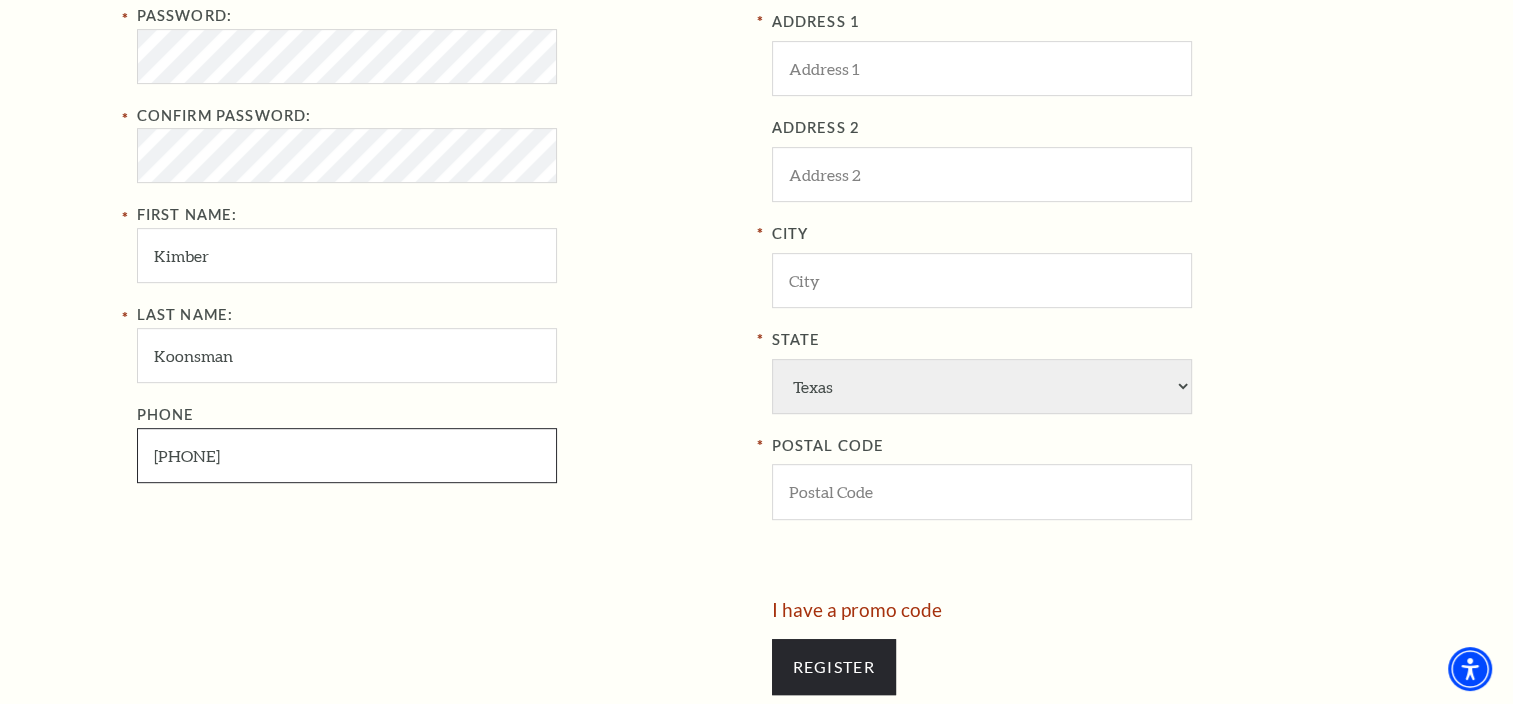 type on "[PHONE]" 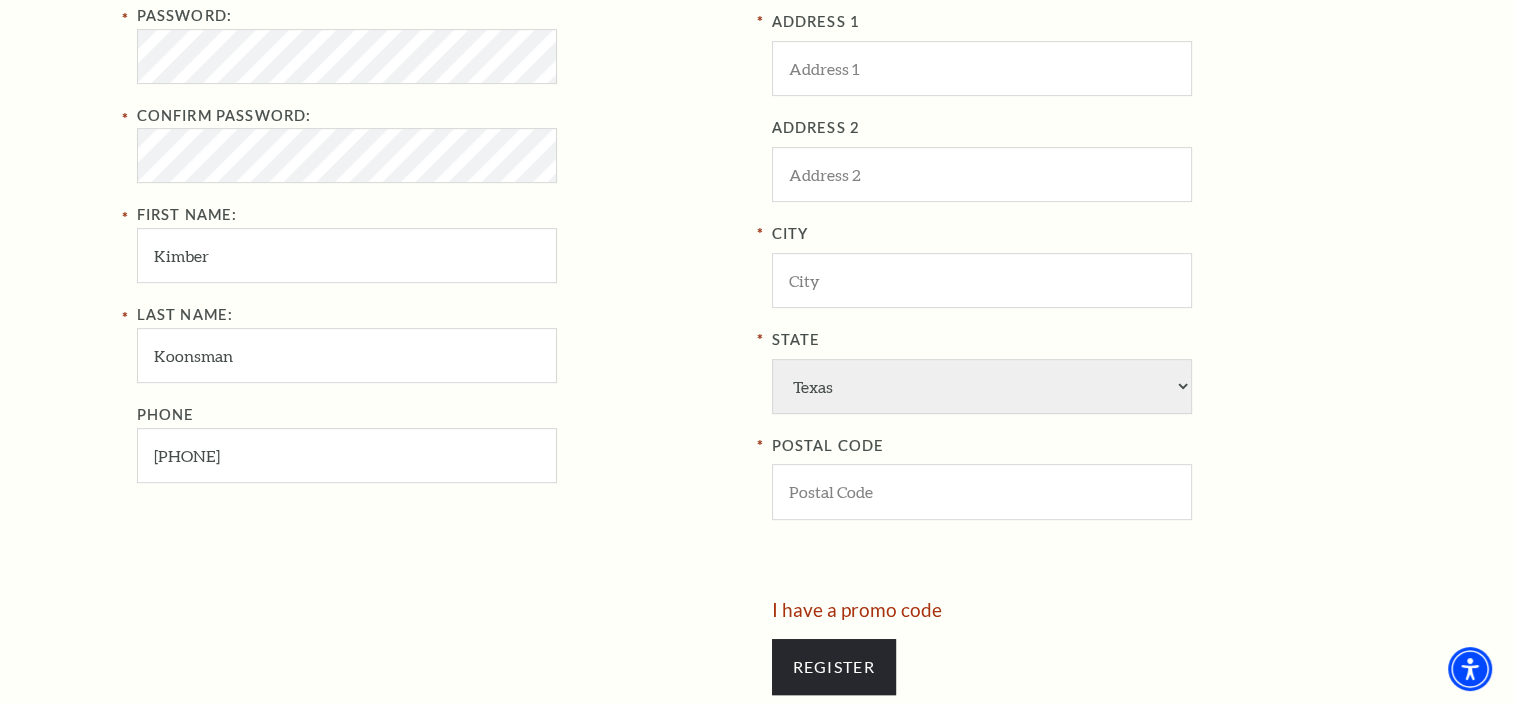 click on "Last Name:   [LAST]     Phone   [PHONE]" at bounding box center (439, 393) 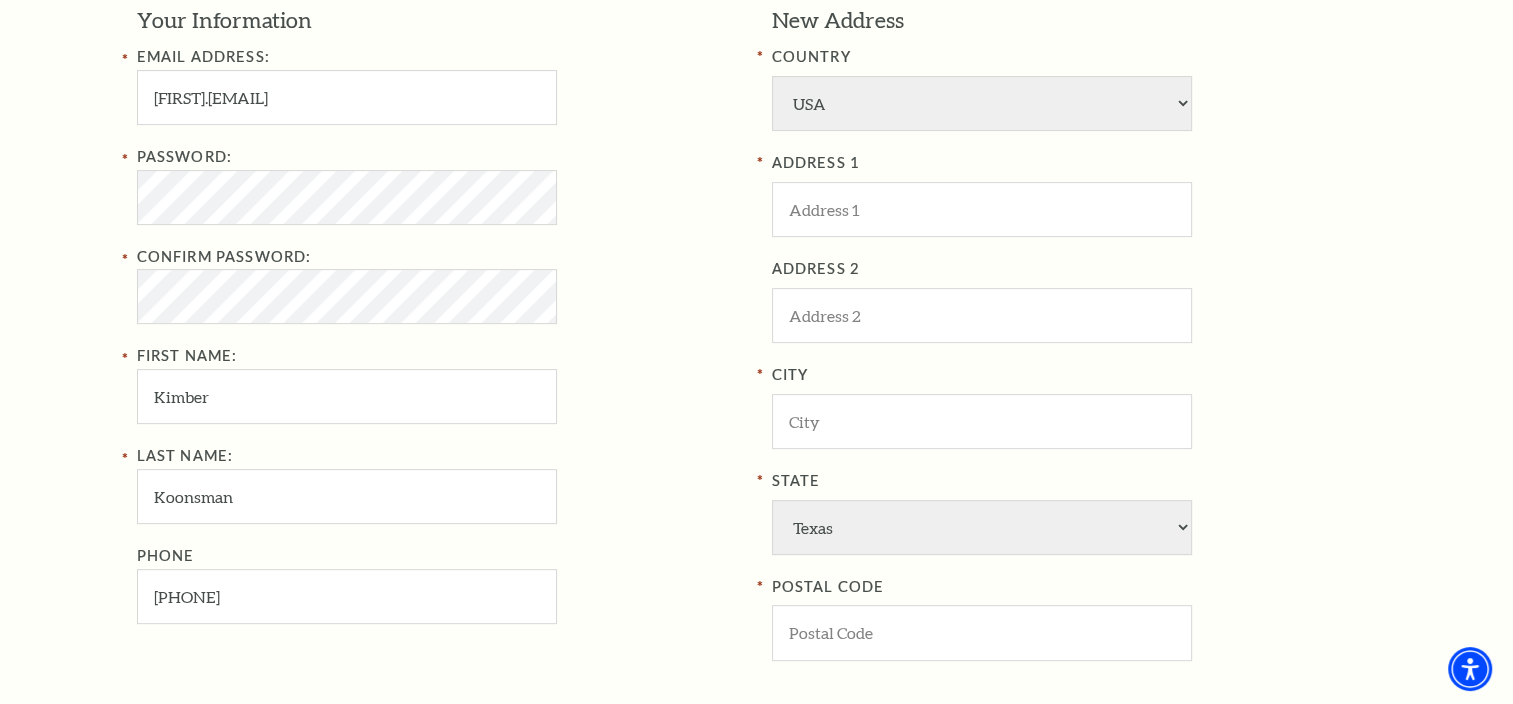 scroll, scrollTop: 656, scrollLeft: 0, axis: vertical 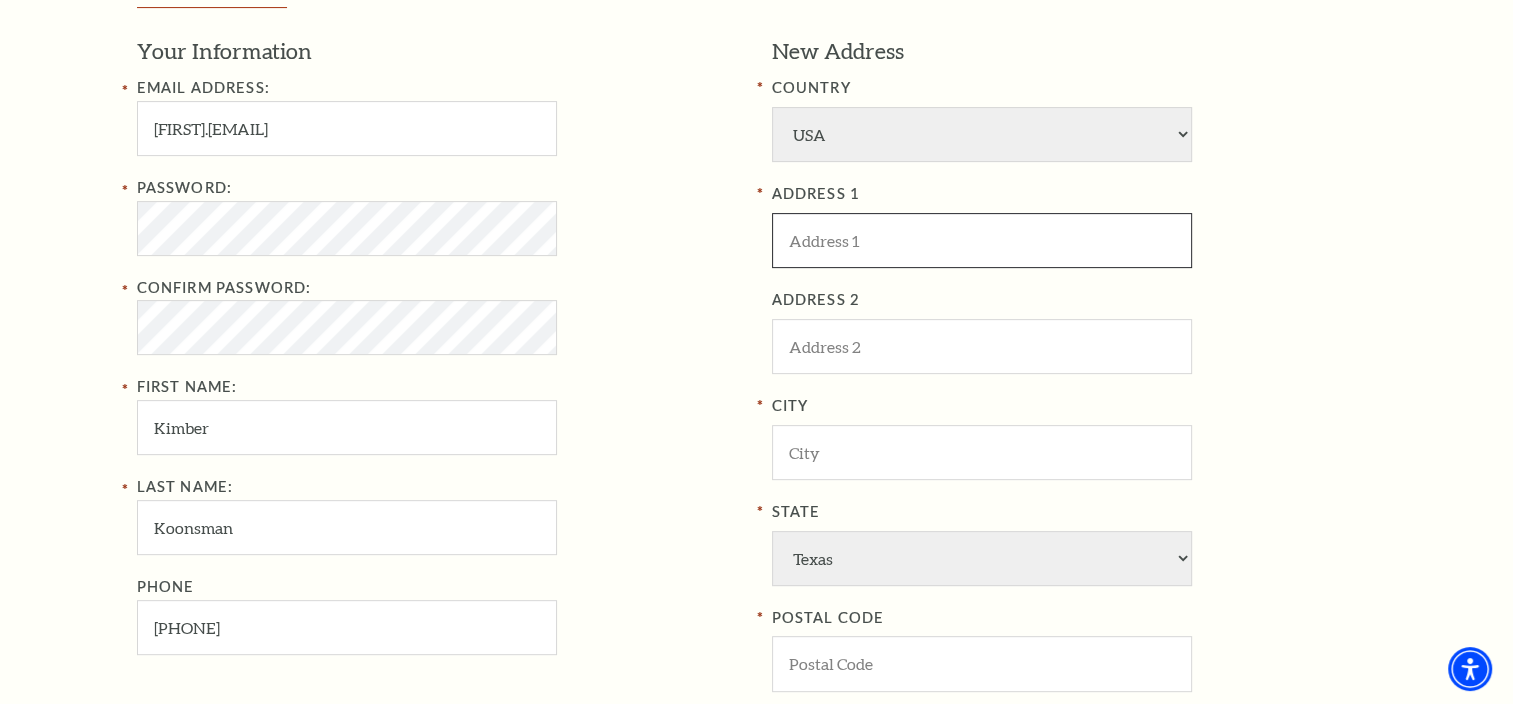 click at bounding box center [982, 240] 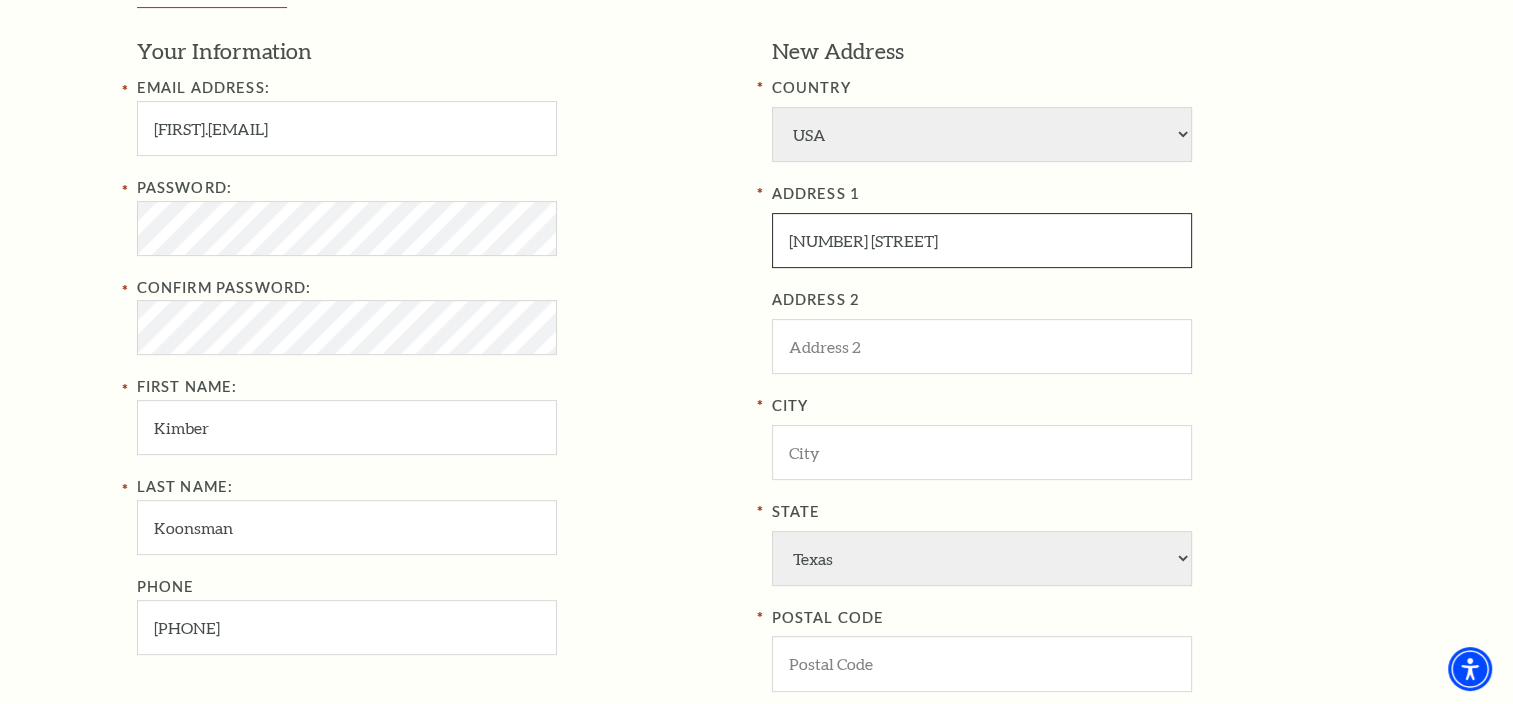 type on "[NUMBER] [STREET]" 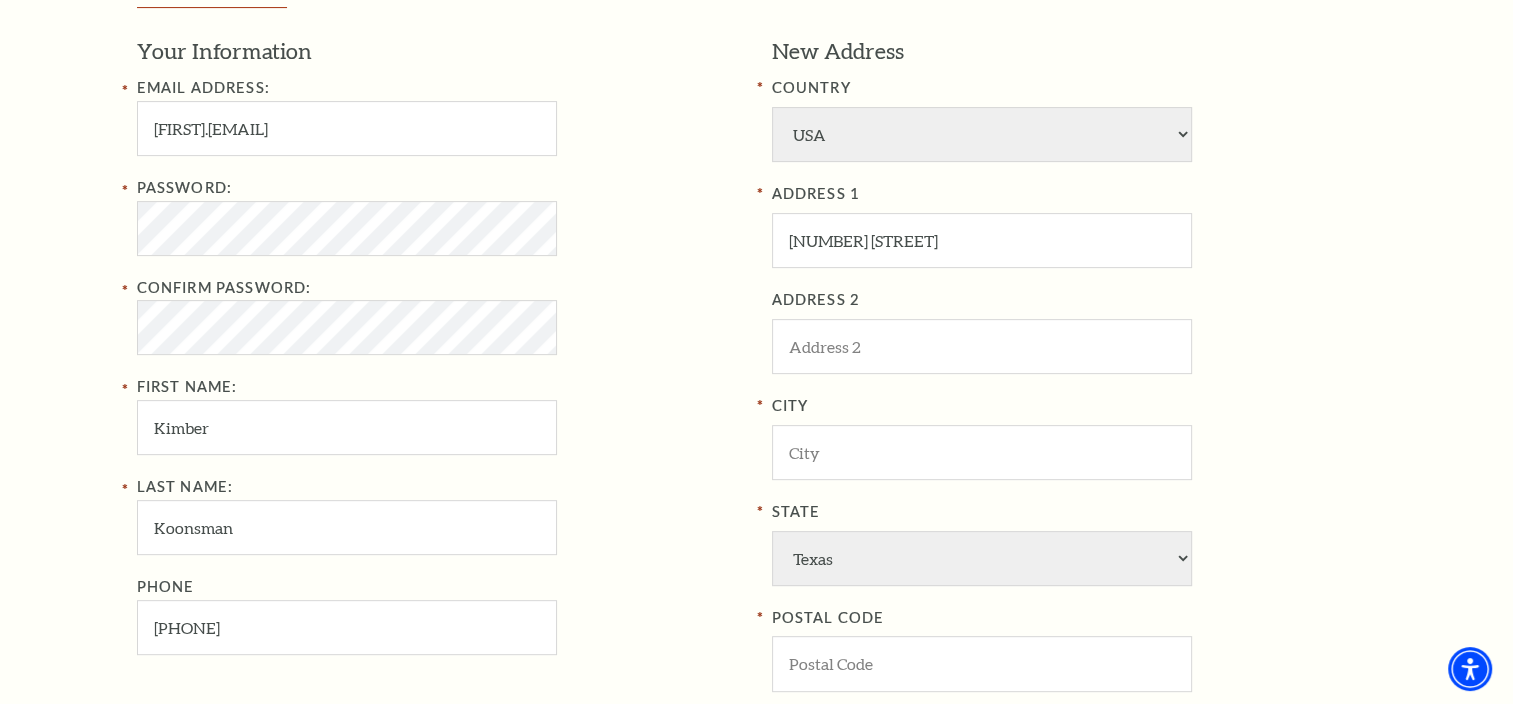 click on "Confirm Password:" at bounding box center [439, 316] 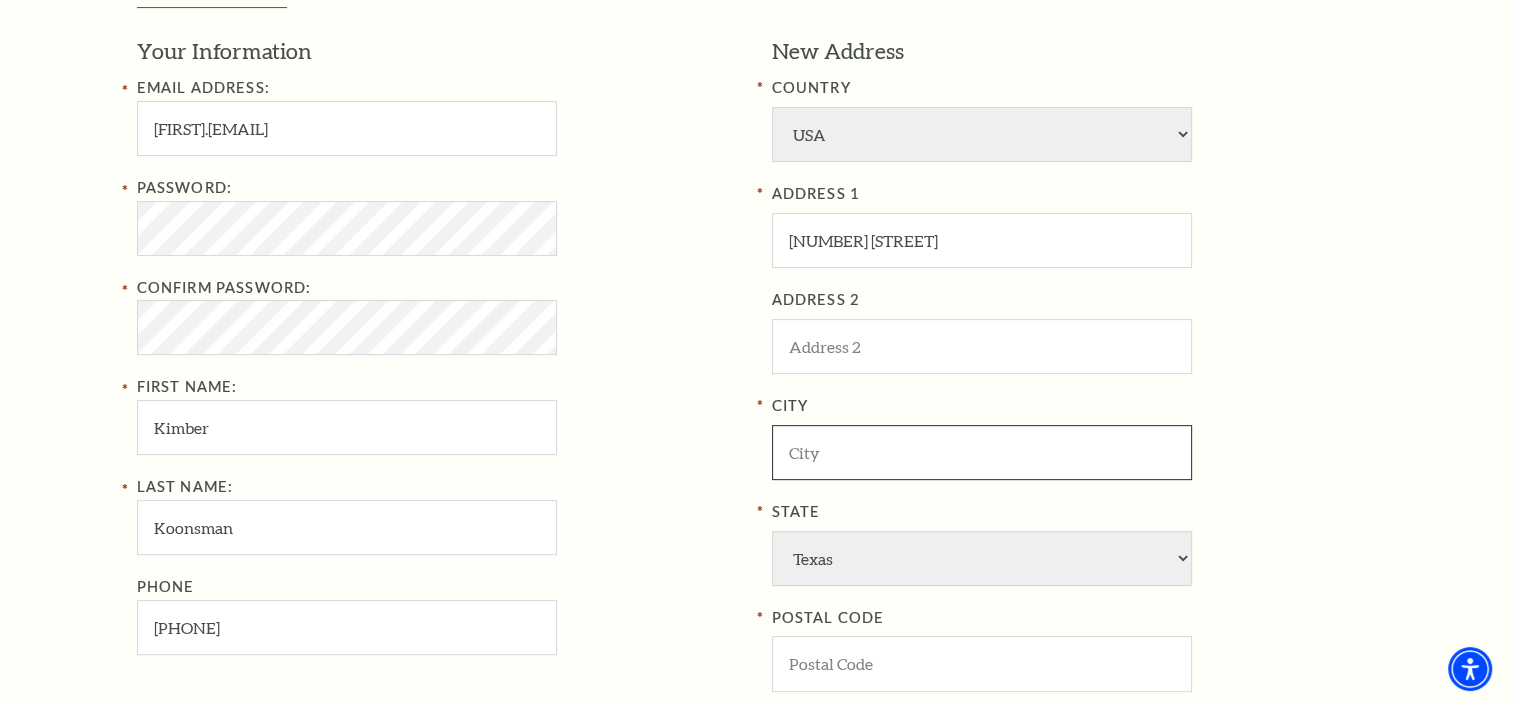 click at bounding box center (982, 452) 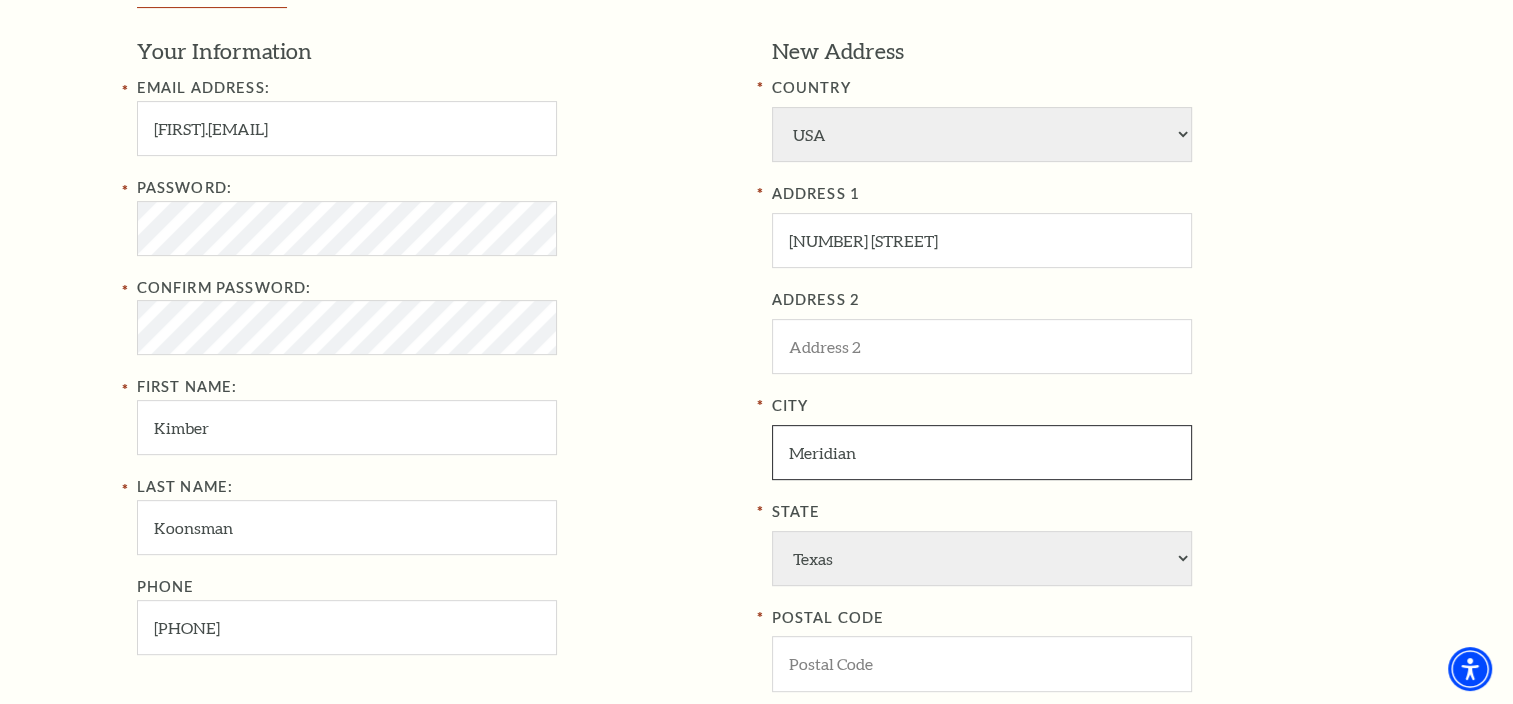 type on "Meridian" 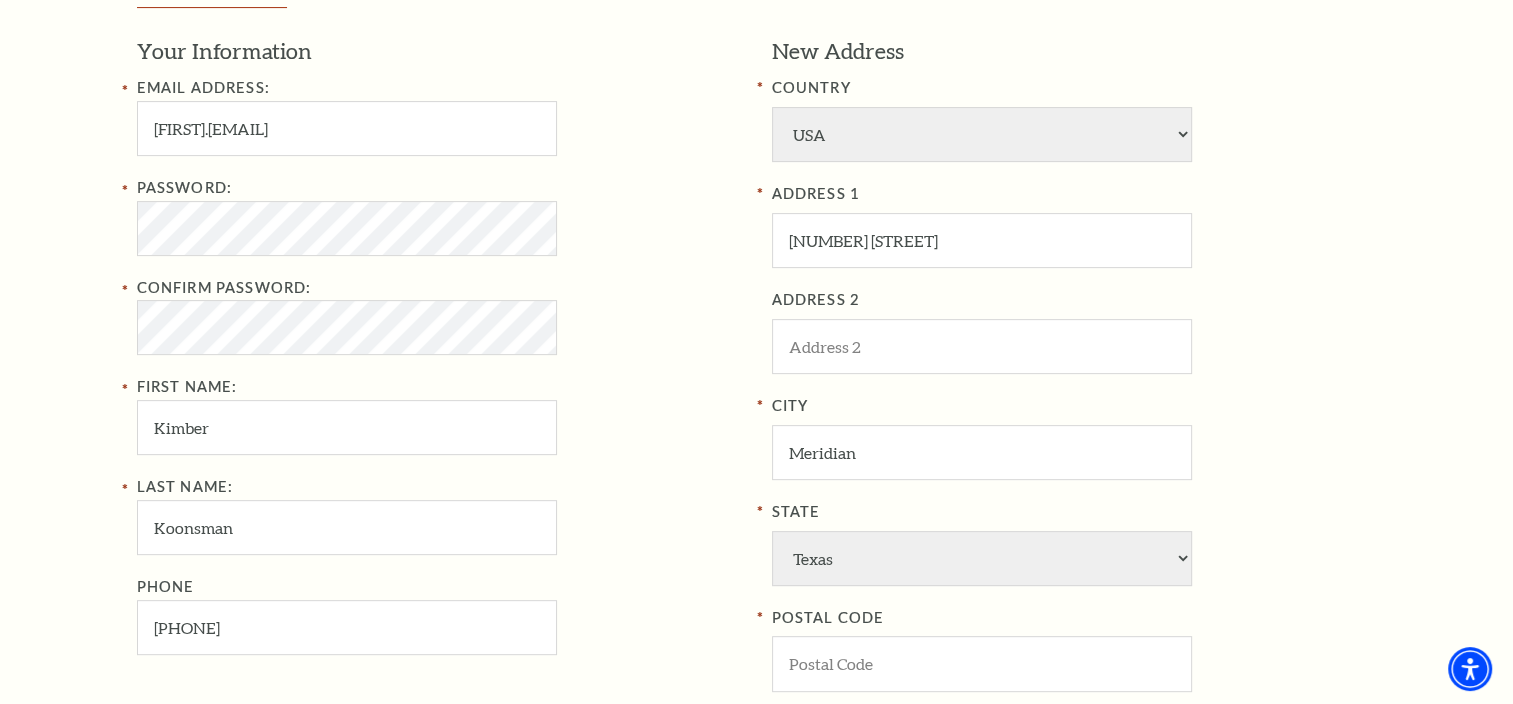 click on "Last Name:   [LAST]     Phone   [PHONE]" at bounding box center (439, 565) 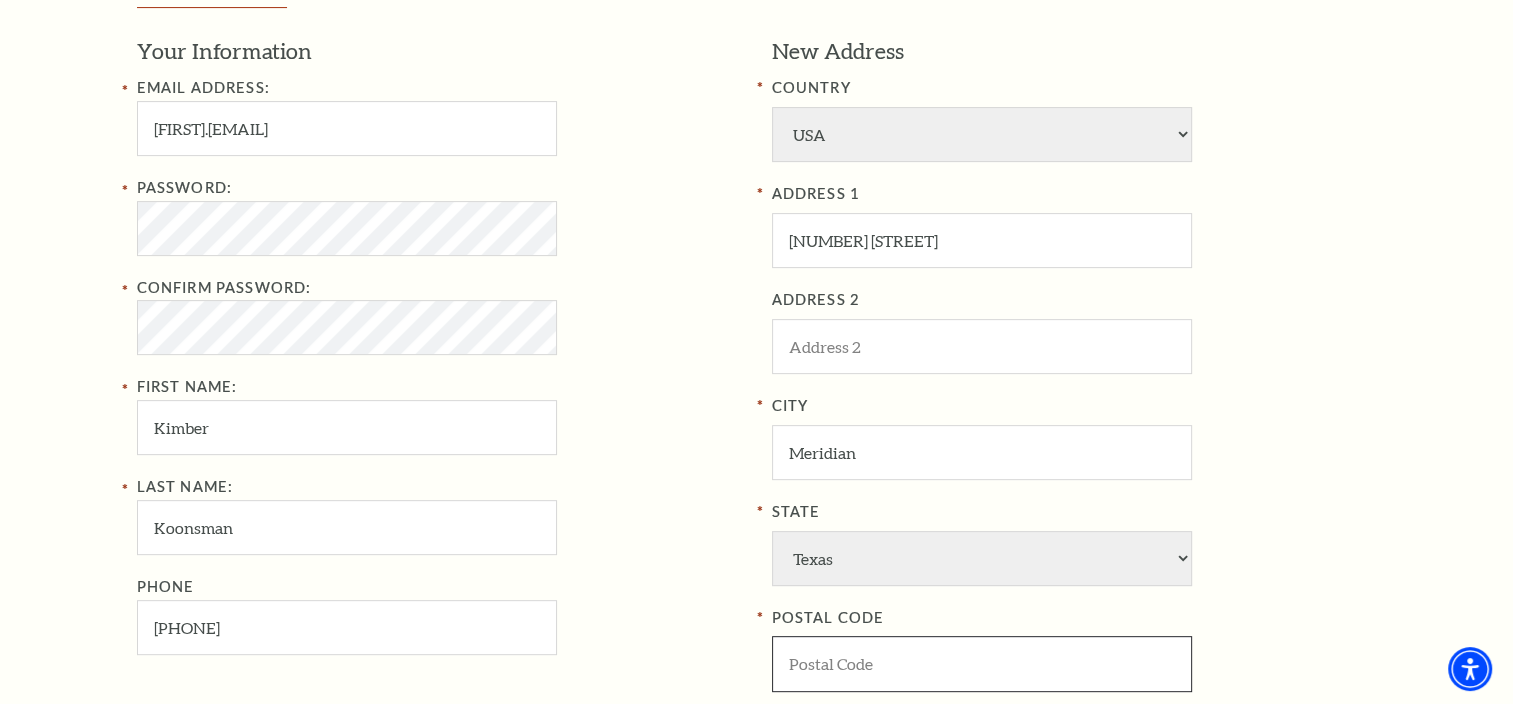 click at bounding box center (982, 663) 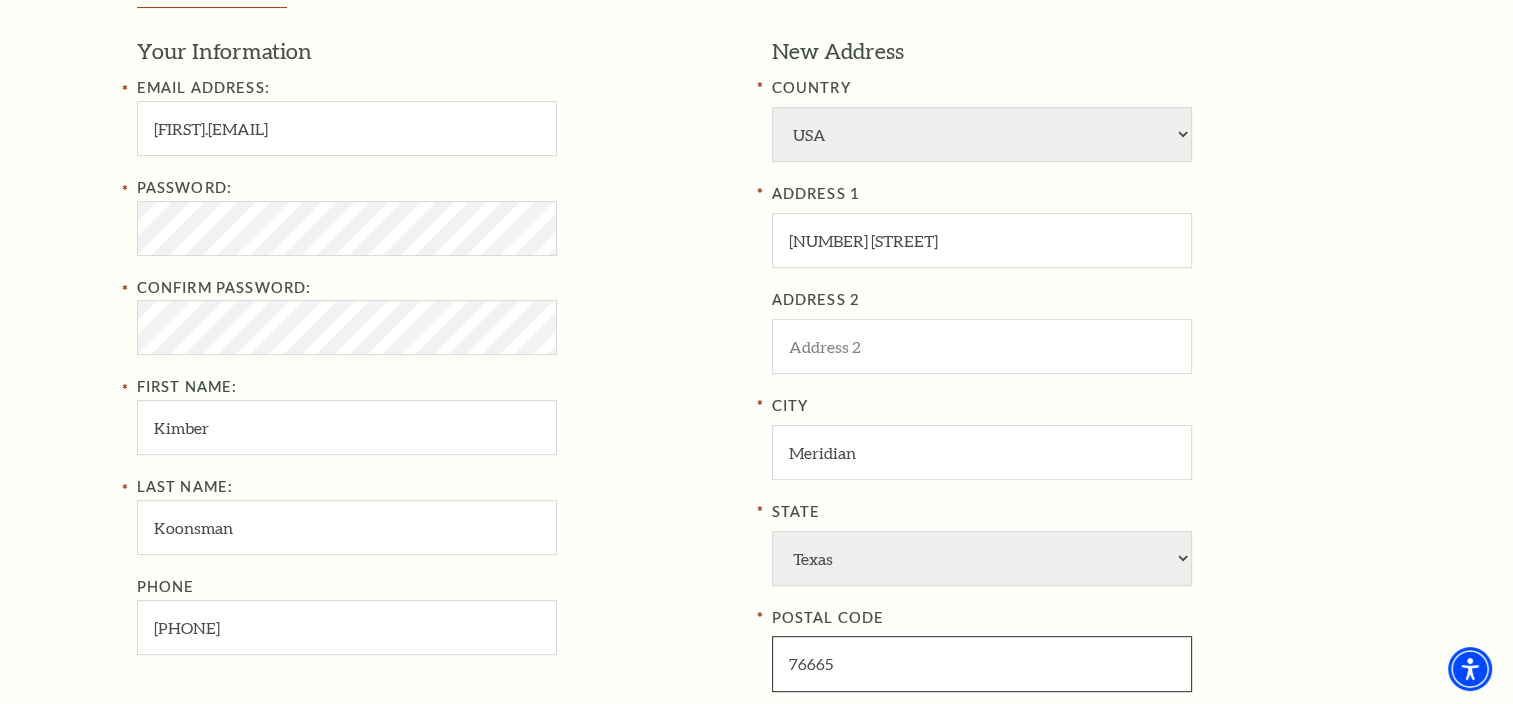 type on "76665" 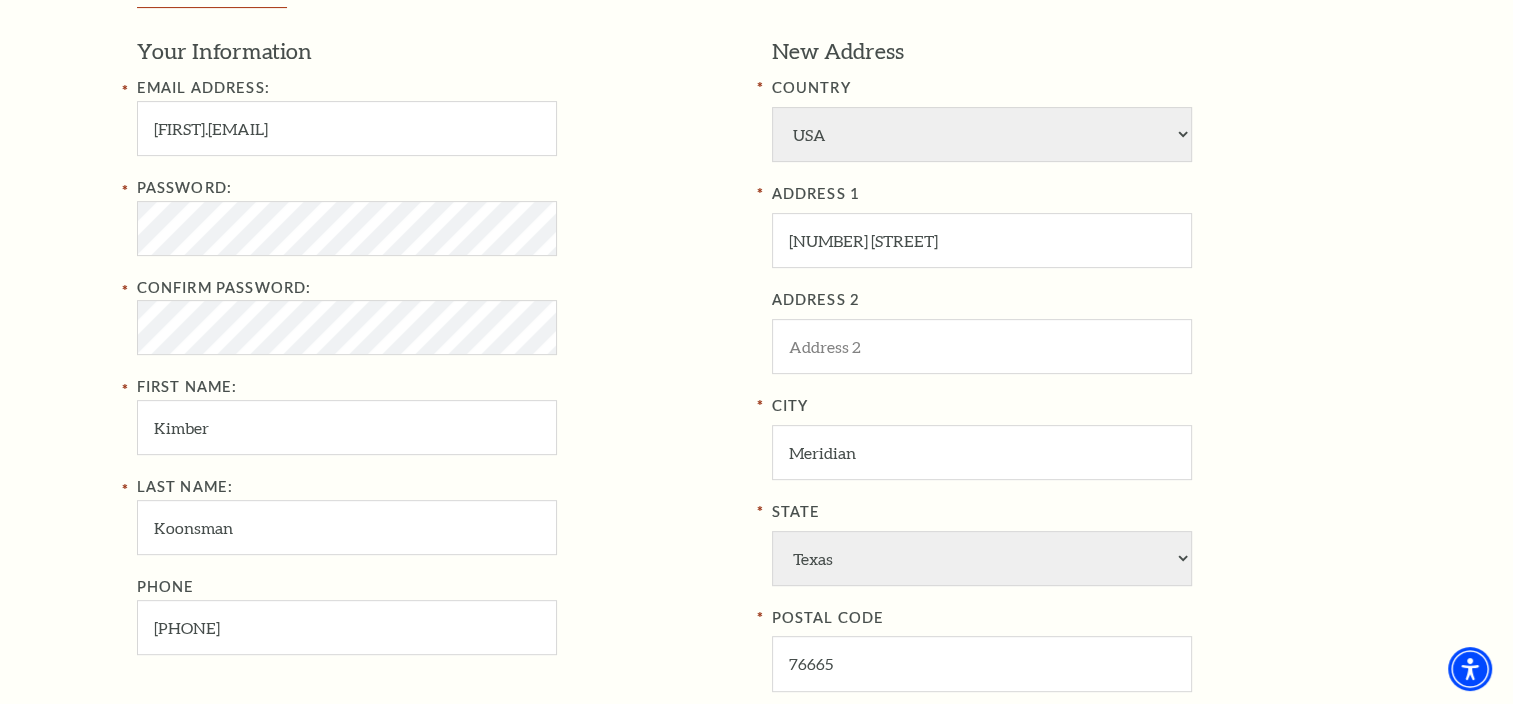 click on "Last Name:   Koonsman     Phone   254-396-6306" at bounding box center (439, 565) 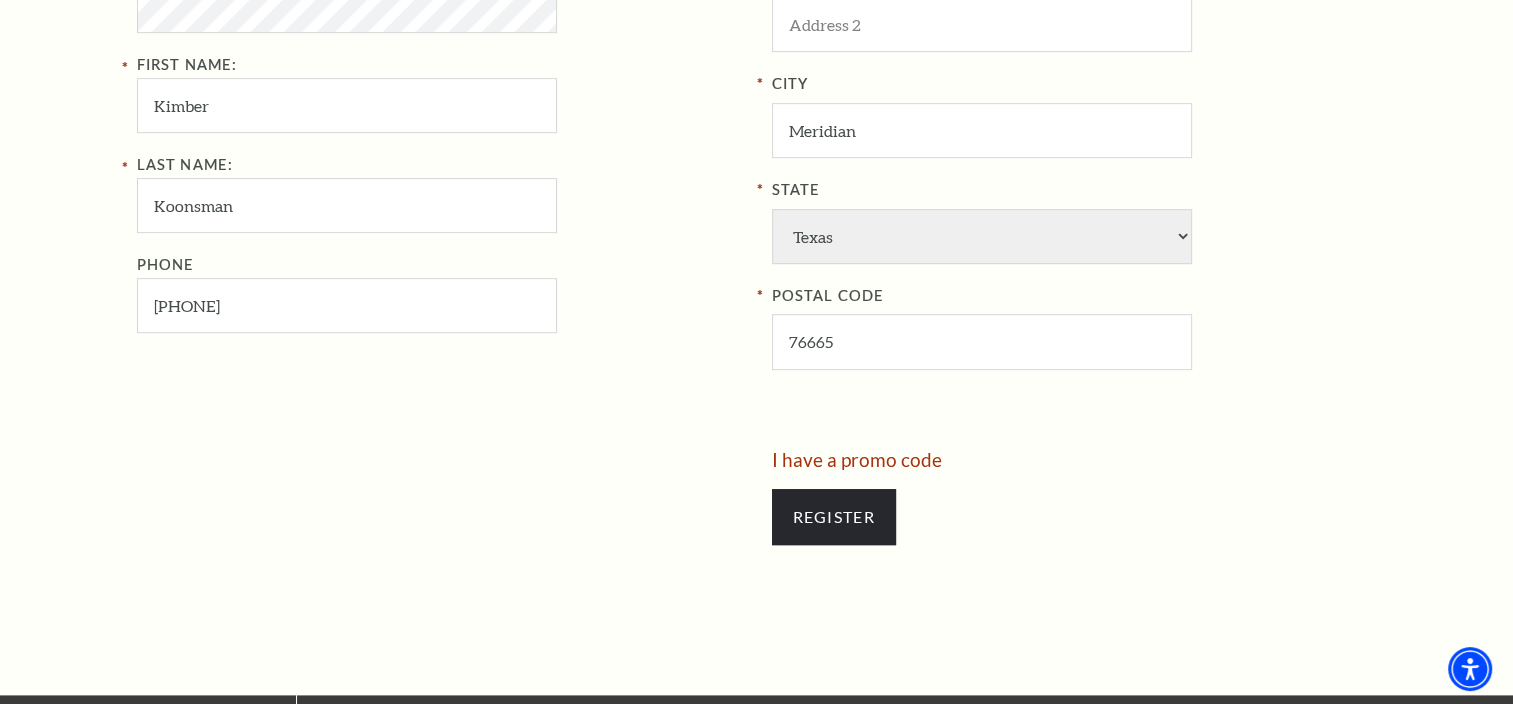 scroll, scrollTop: 976, scrollLeft: 0, axis: vertical 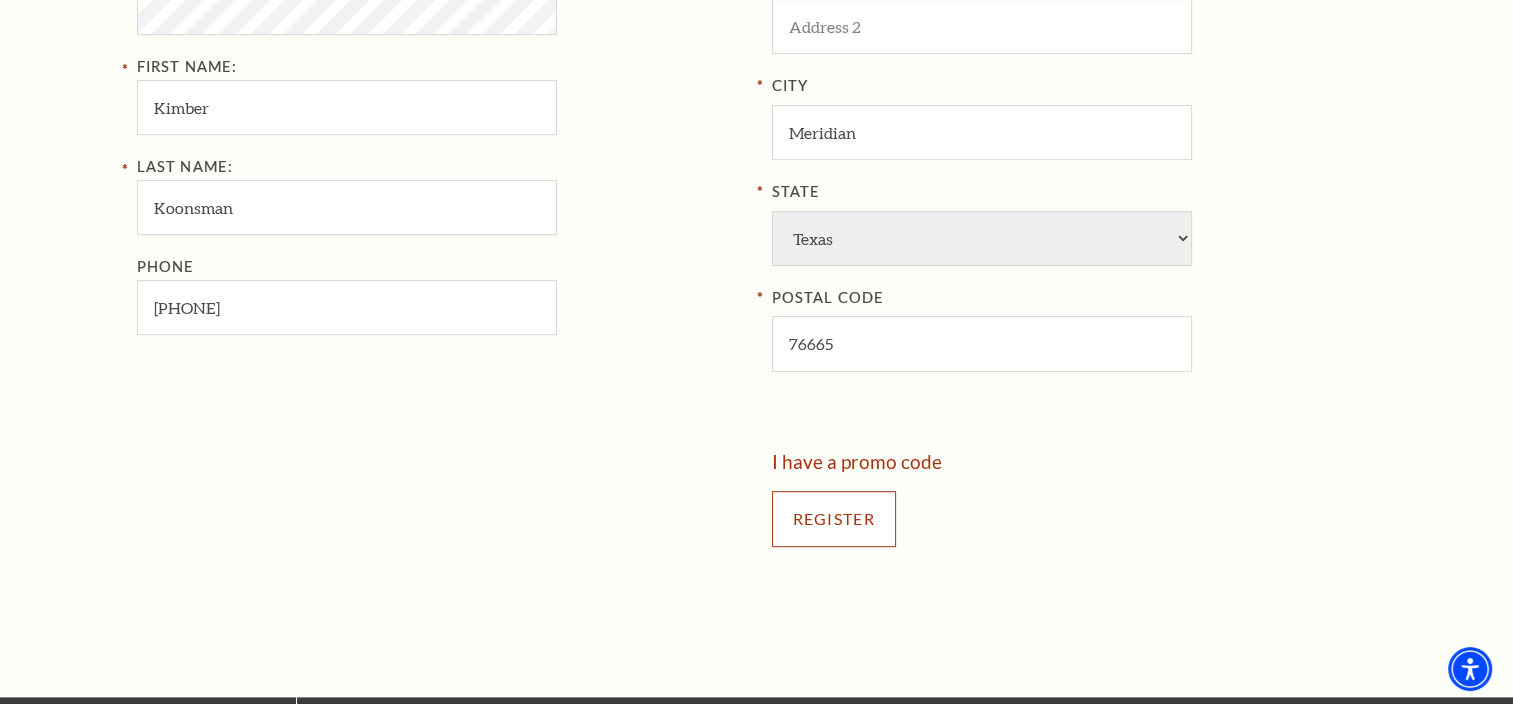 click on "Register" at bounding box center [834, 519] 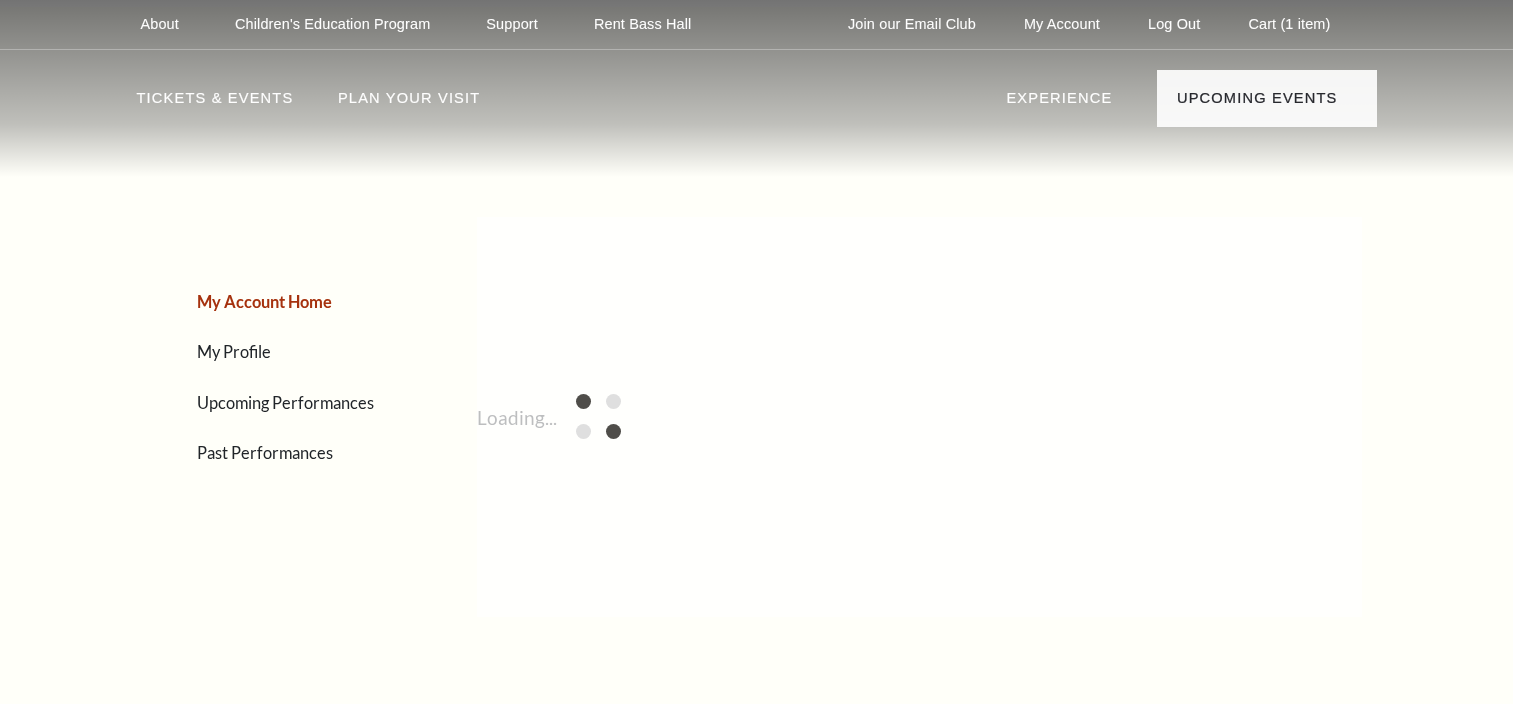 scroll, scrollTop: 0, scrollLeft: 0, axis: both 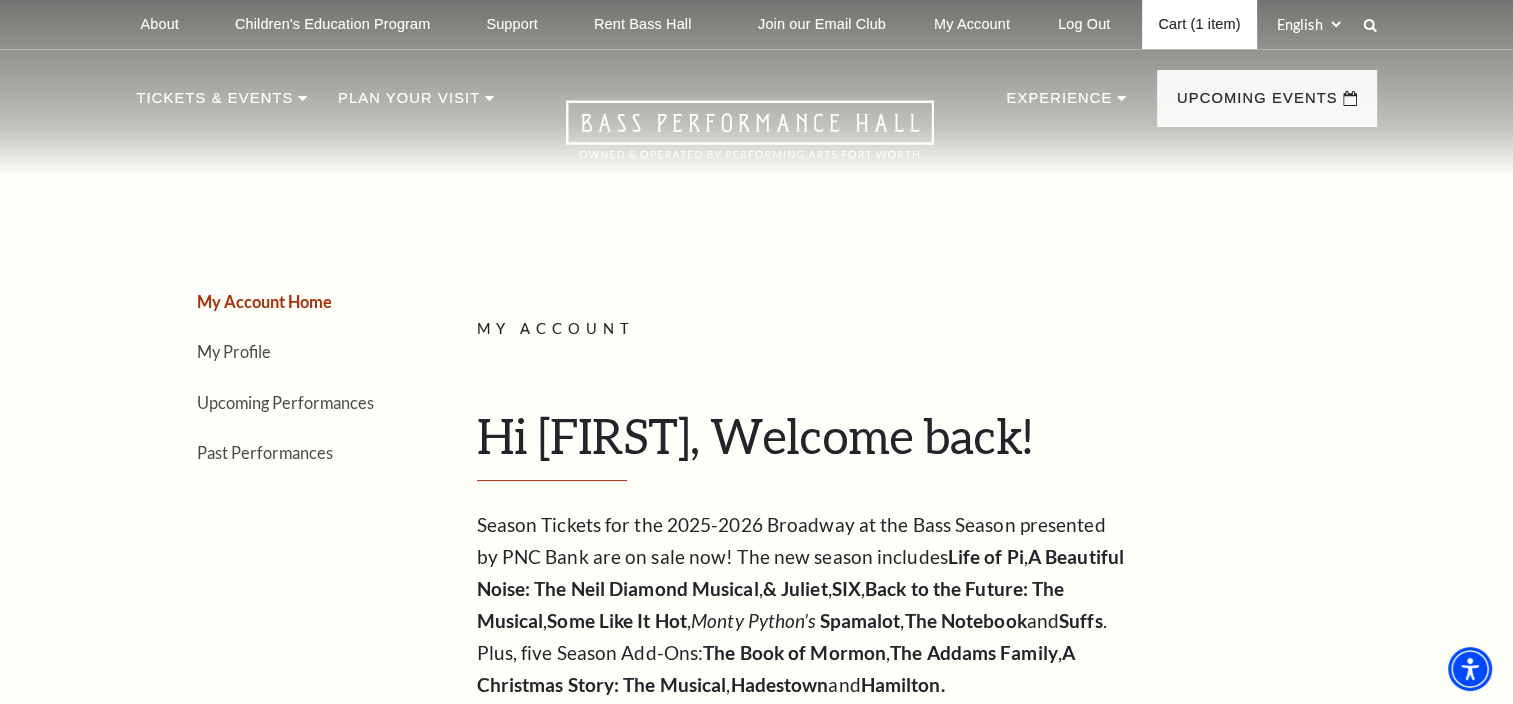click on "Cart (1 item)" at bounding box center [1199, 24] 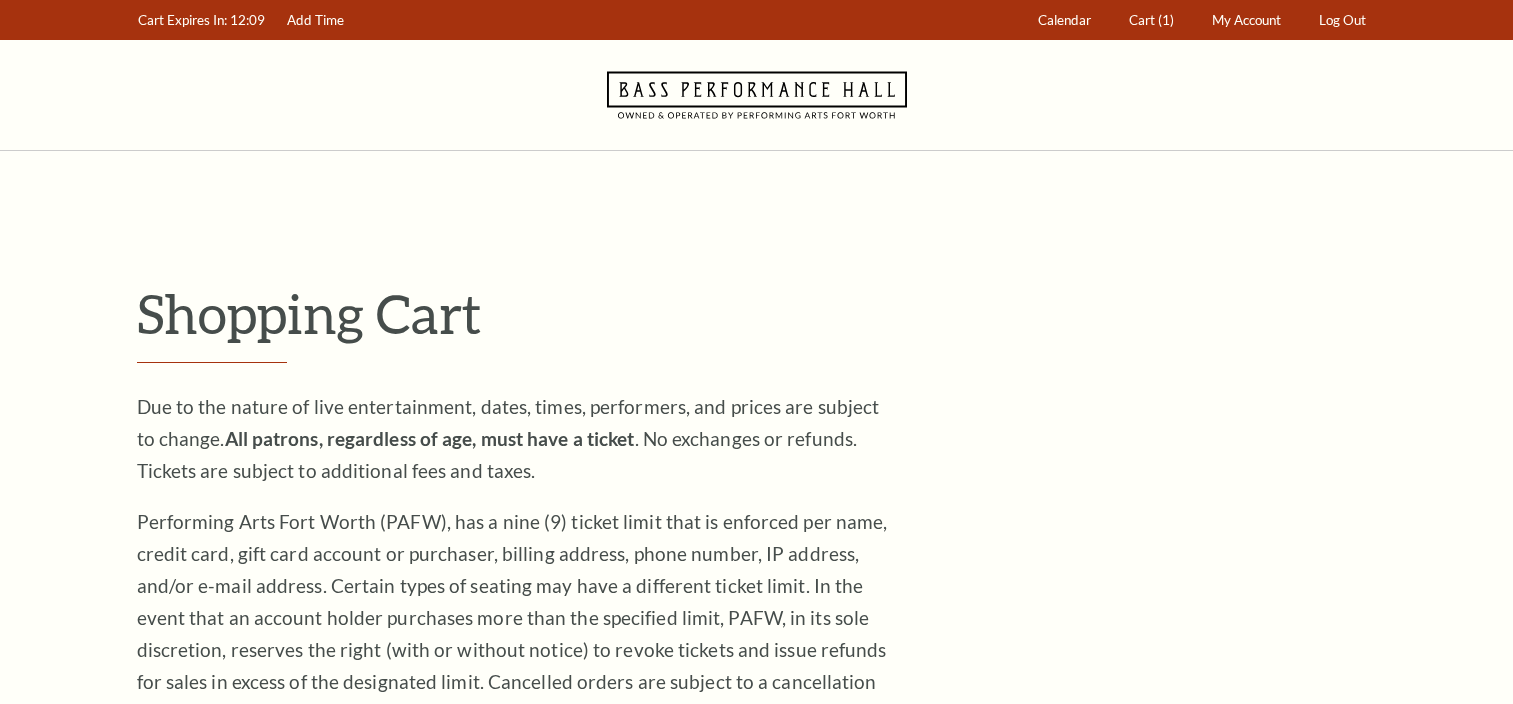 scroll, scrollTop: 0, scrollLeft: 0, axis: both 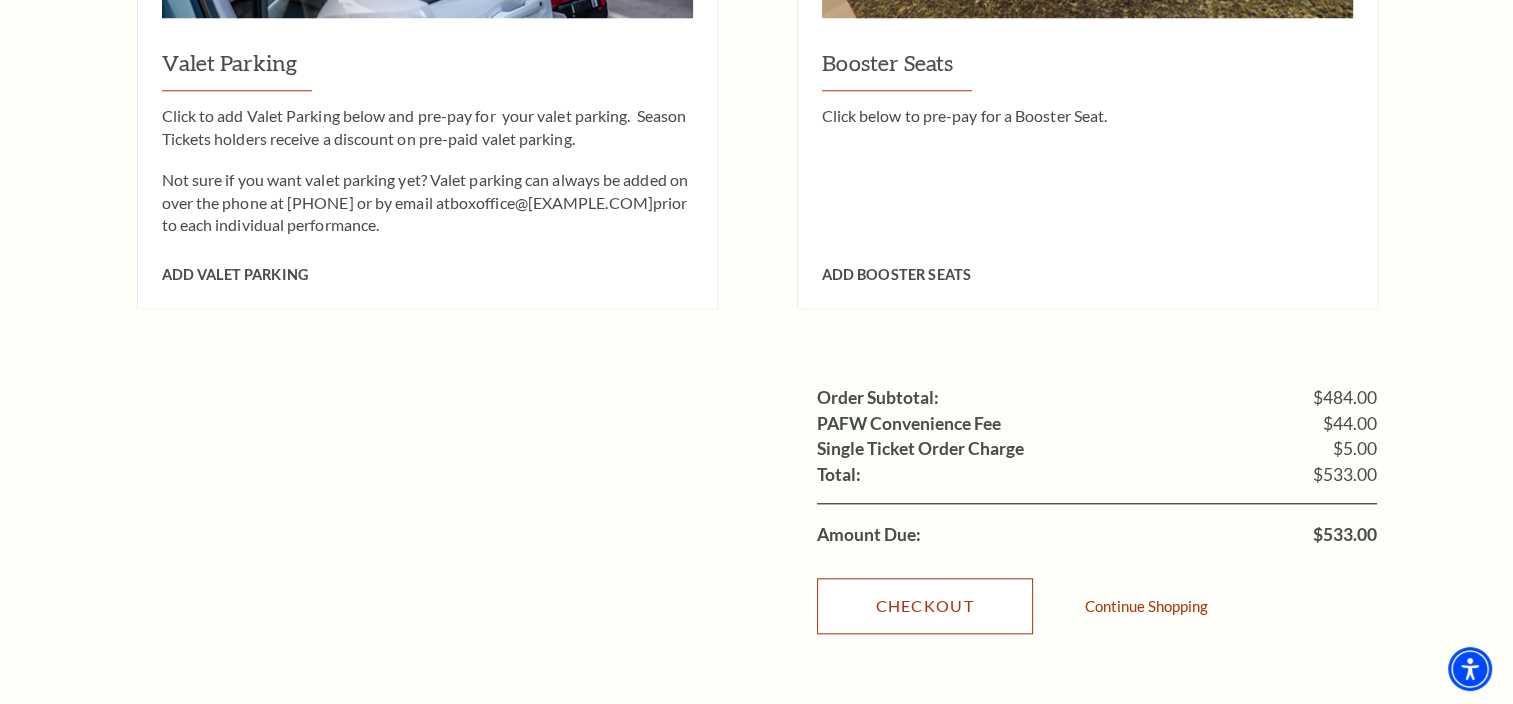 click on "Checkout" at bounding box center (925, 606) 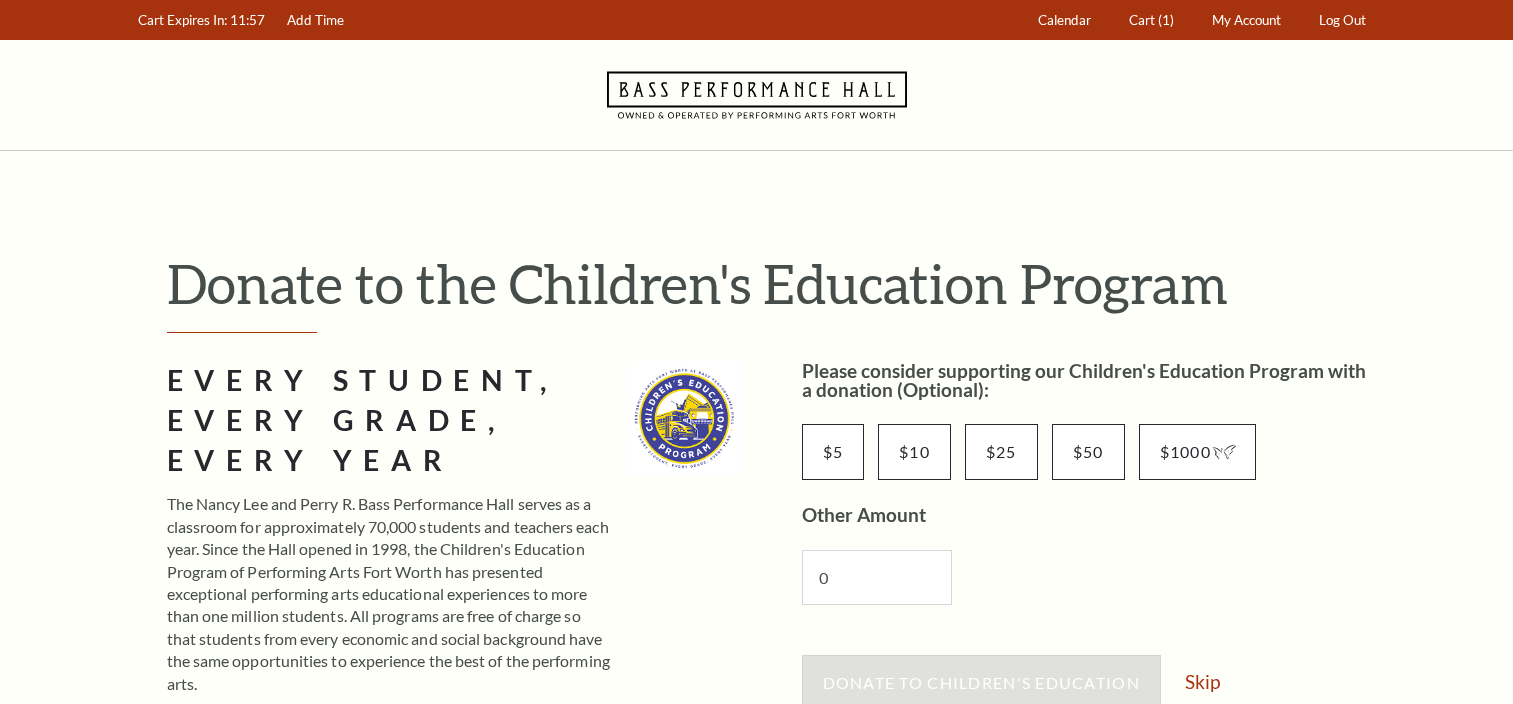 scroll, scrollTop: 0, scrollLeft: 0, axis: both 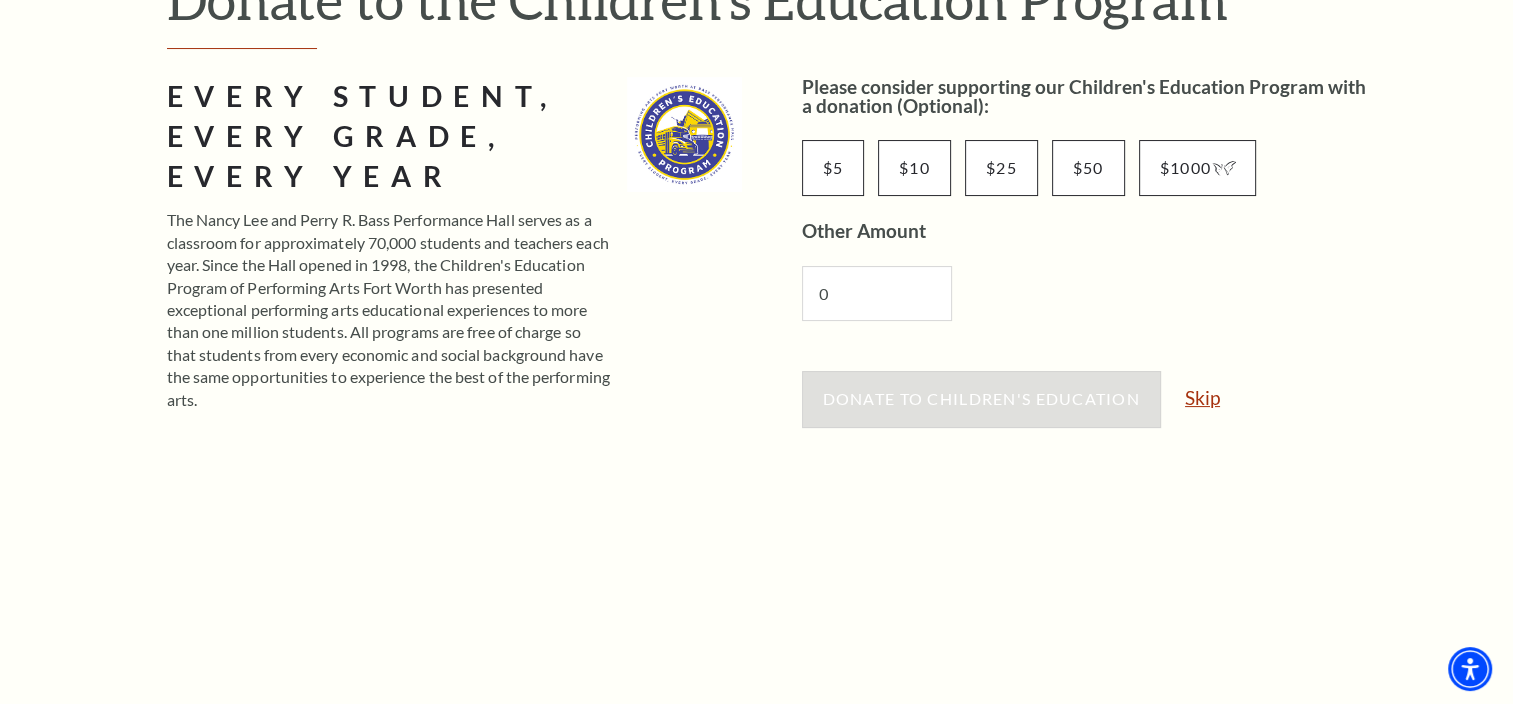 click on "Skip" at bounding box center (1202, 397) 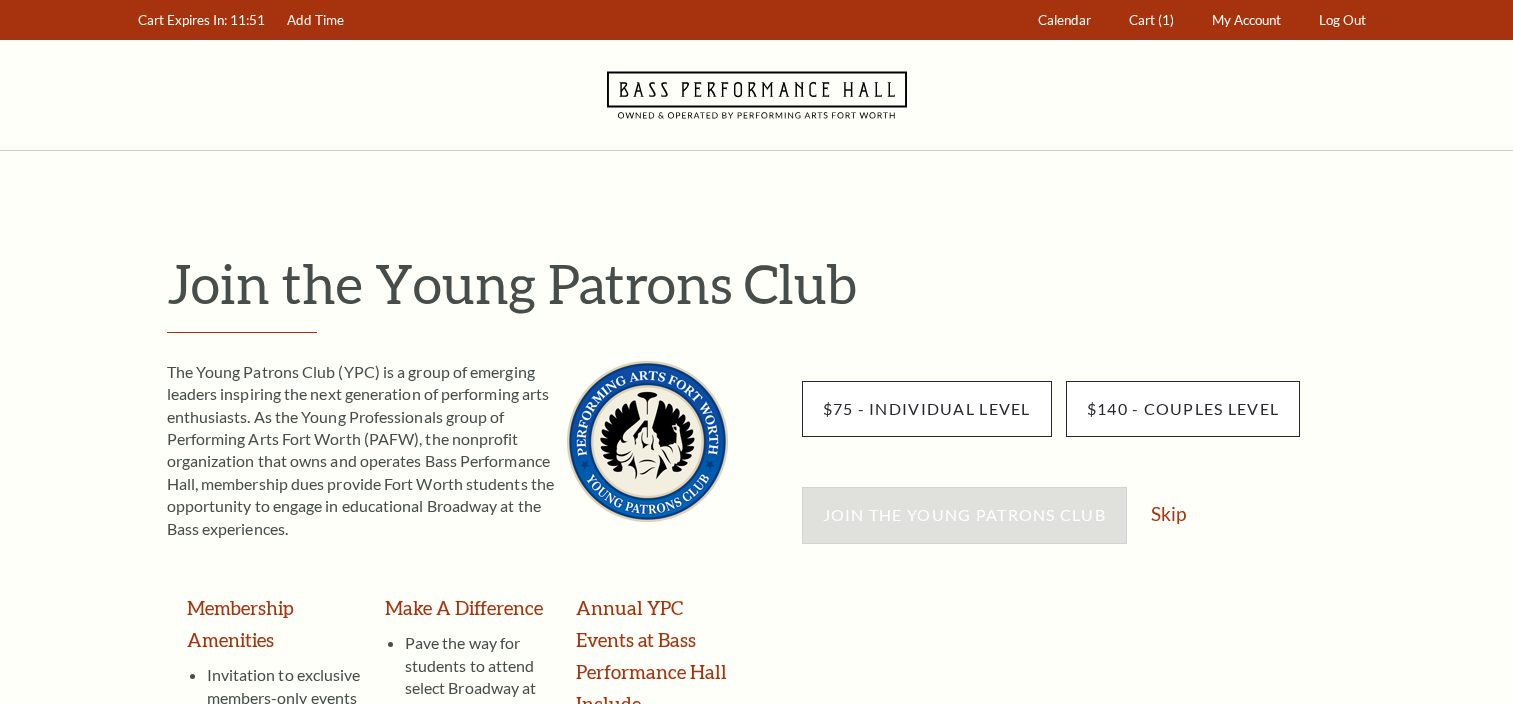 scroll, scrollTop: 0, scrollLeft: 0, axis: both 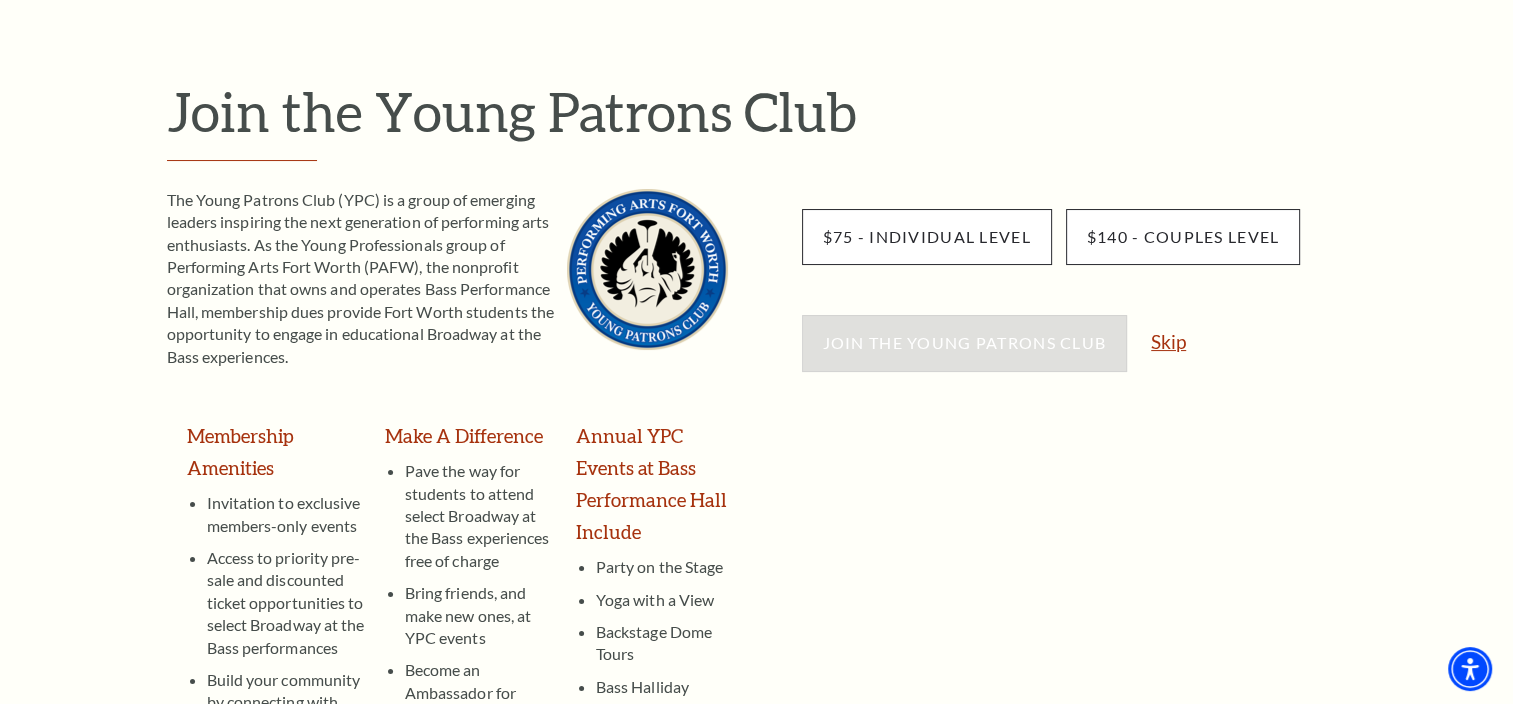 click on "Skip" at bounding box center [1168, 341] 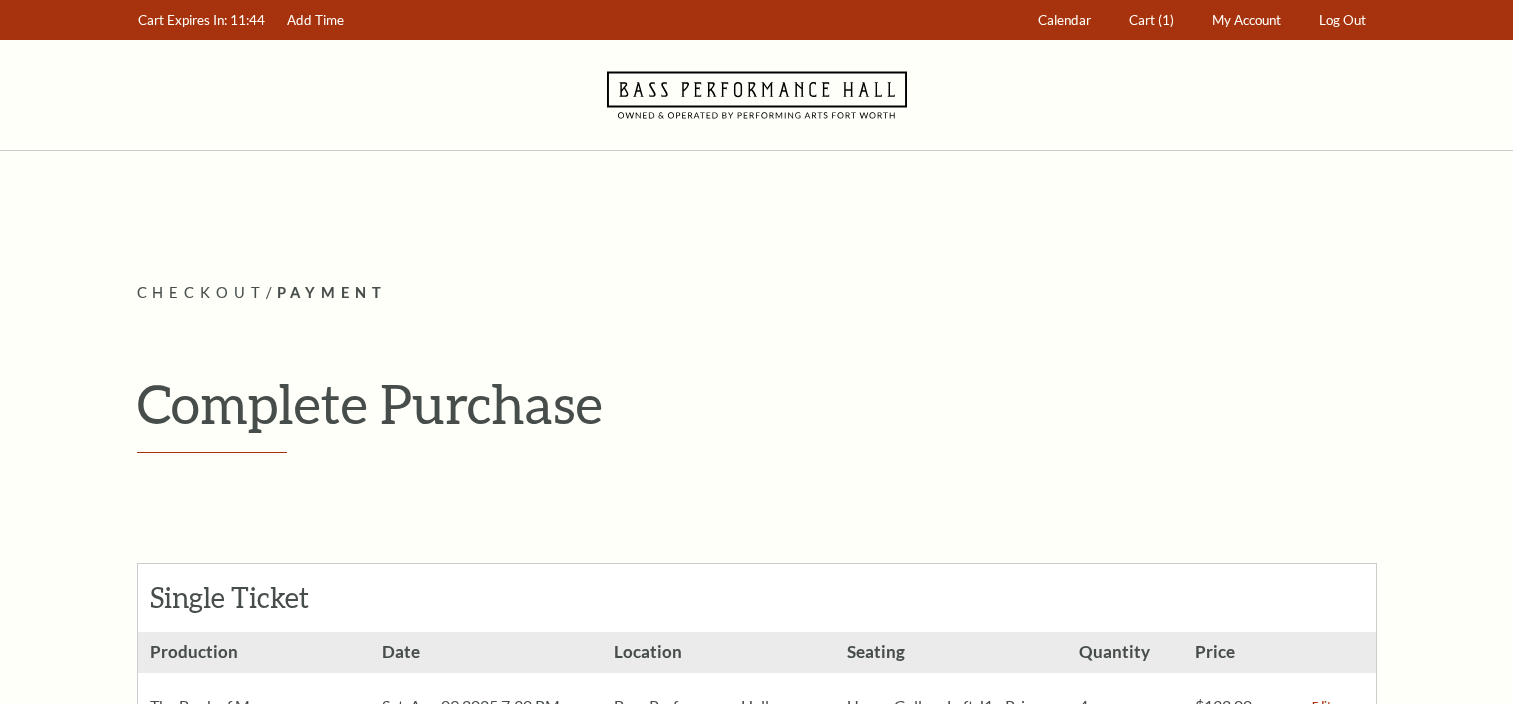 scroll, scrollTop: 0, scrollLeft: 0, axis: both 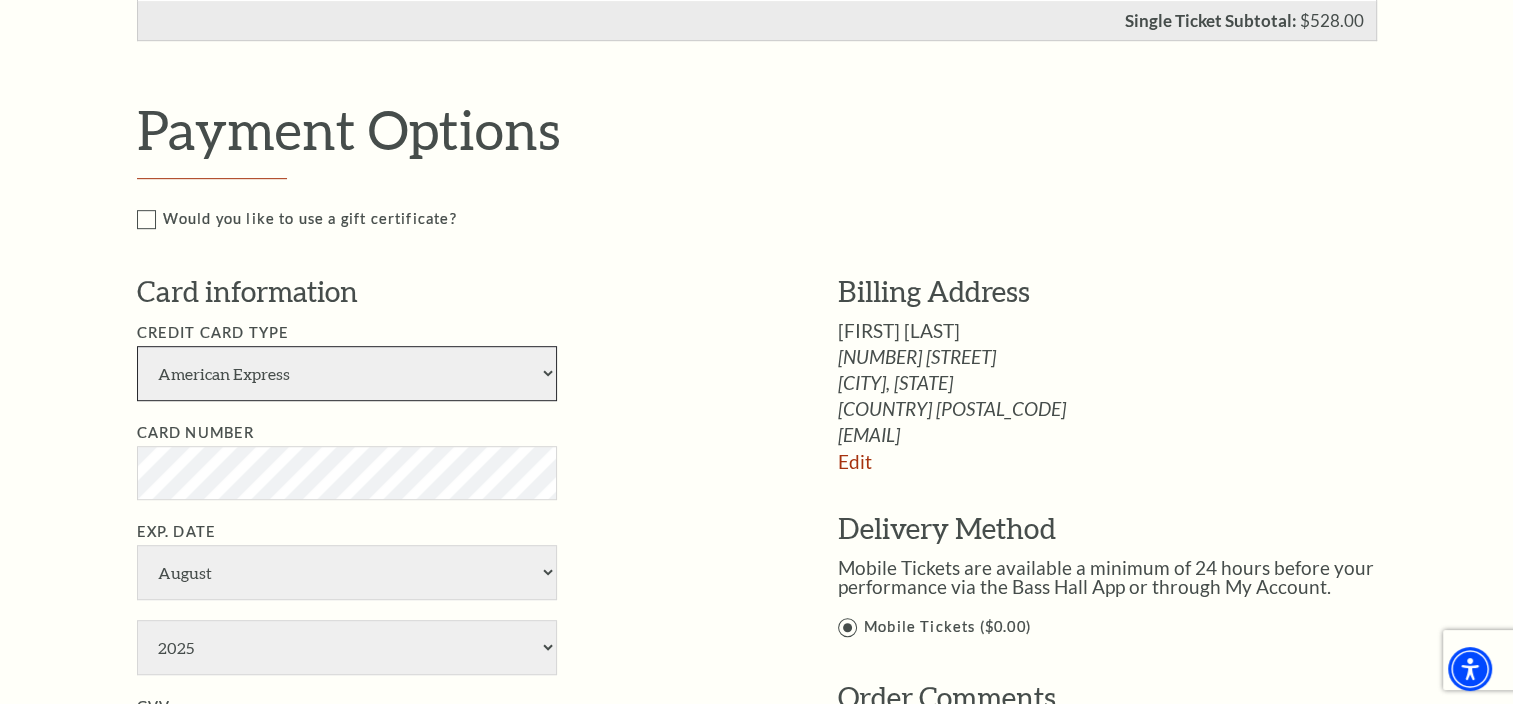 click on "American Express
Visa
Master Card
Discover" at bounding box center [347, 373] 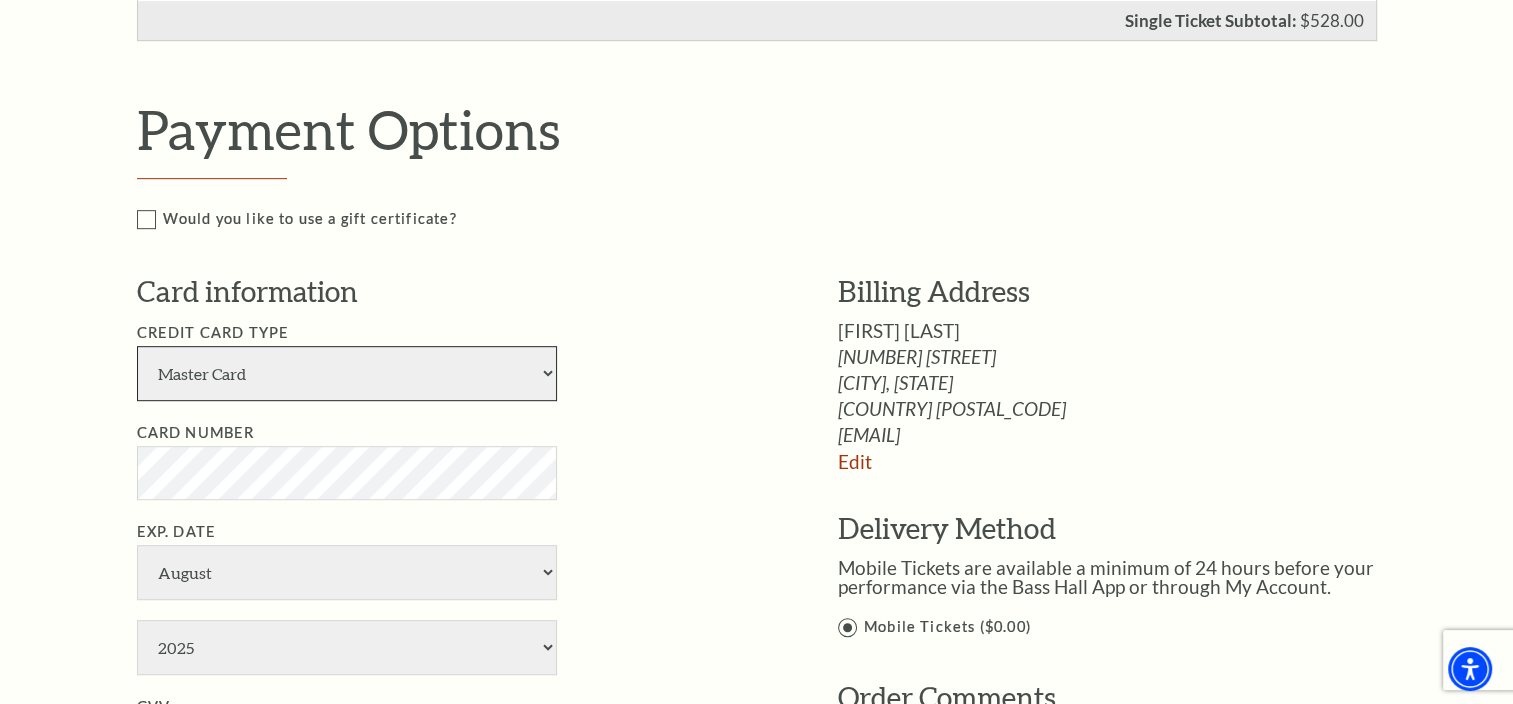click on "American Express
Visa
Master Card
Discover" at bounding box center [347, 373] 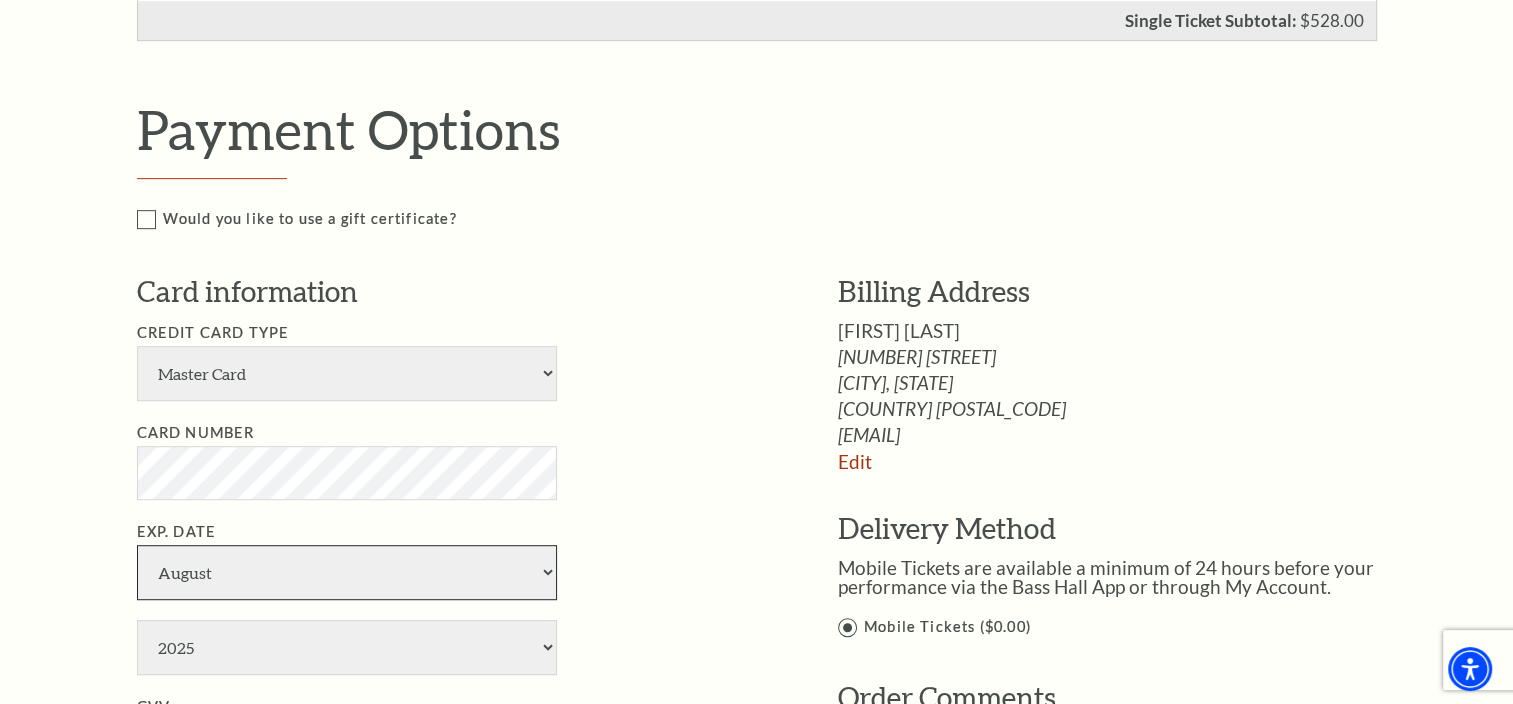 click on "January
February
March
April
May
June
July
August
September
October
November
December" at bounding box center [347, 572] 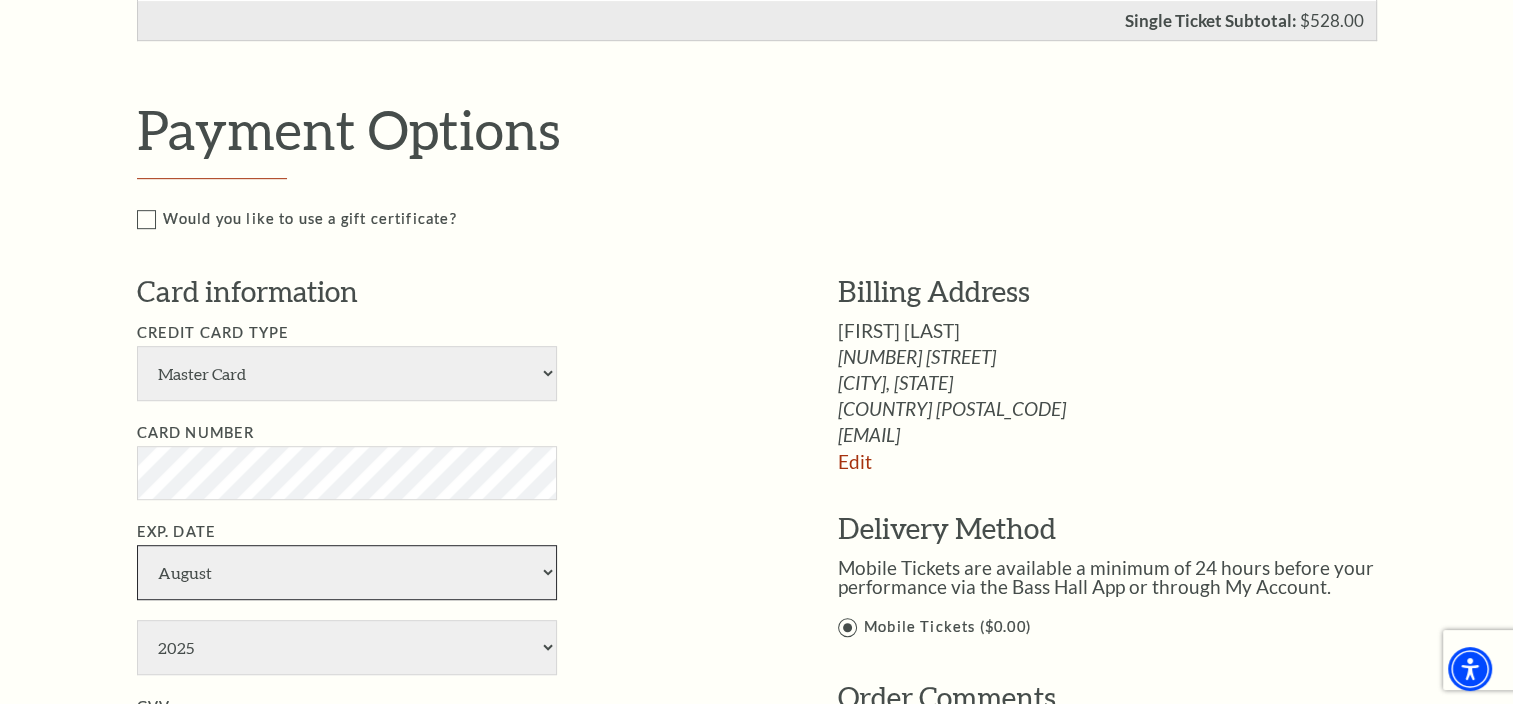 select on "9" 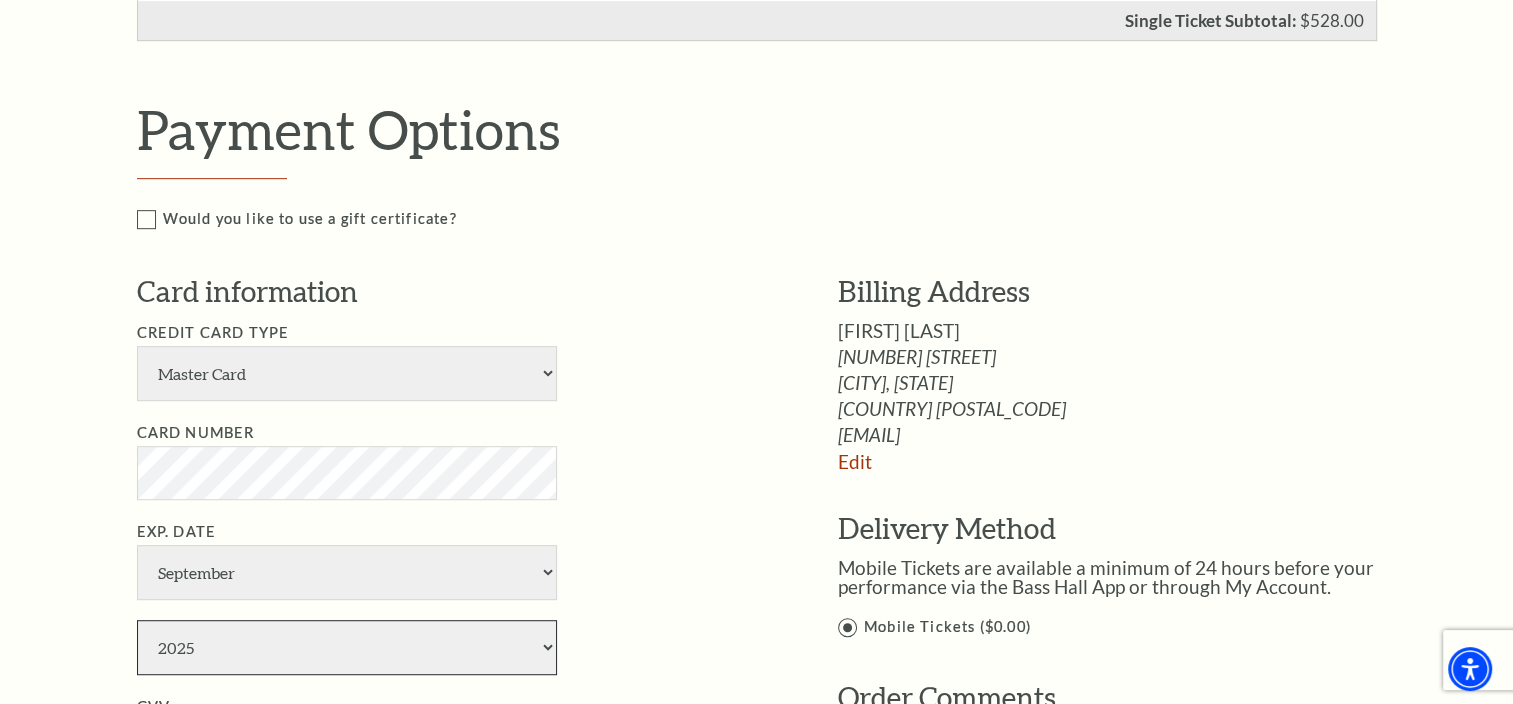 click on "2025
2026
2027
2028
2029
2030
2031
2032
2033
2034" at bounding box center [347, 647] 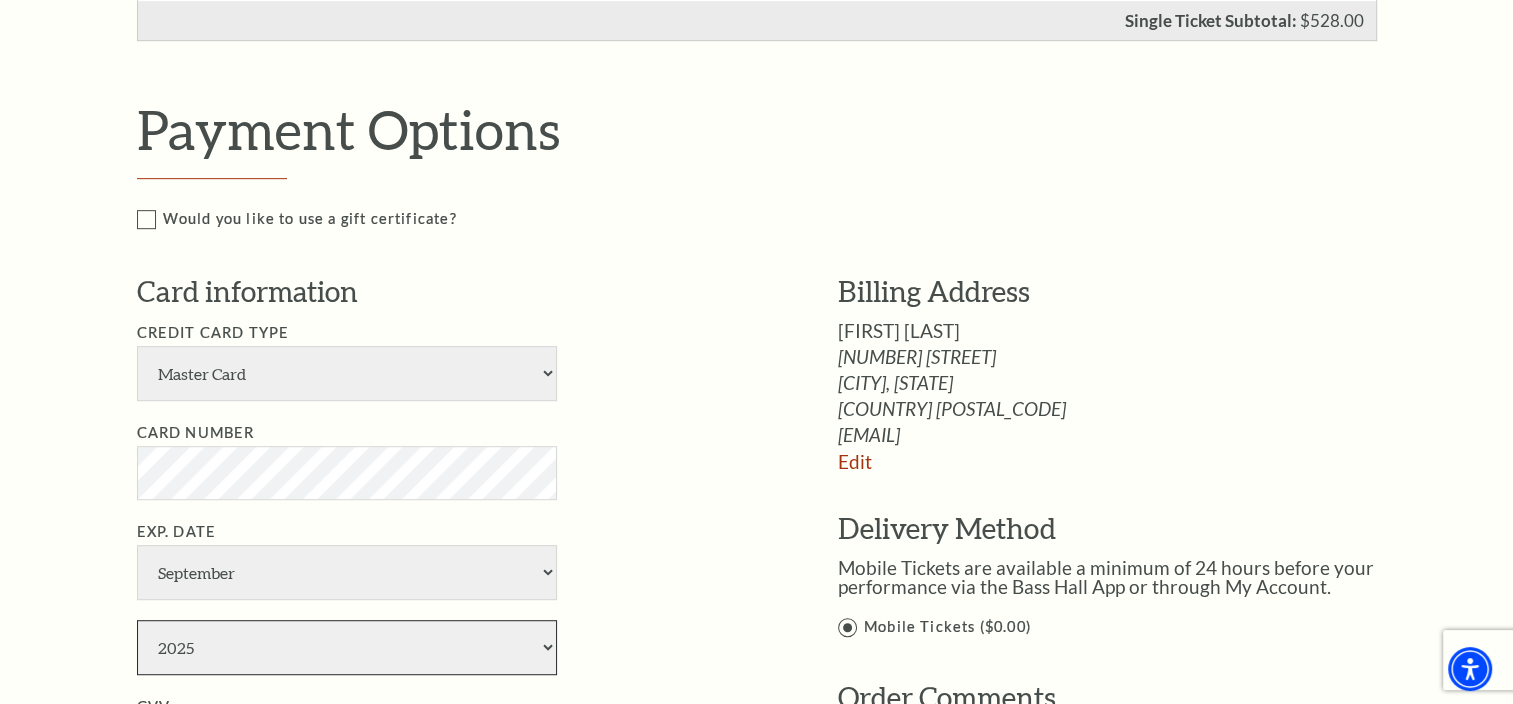 click on "2025
2026
2027
2028
2029
2030
2031
2032
2033
2034" at bounding box center (347, 647) 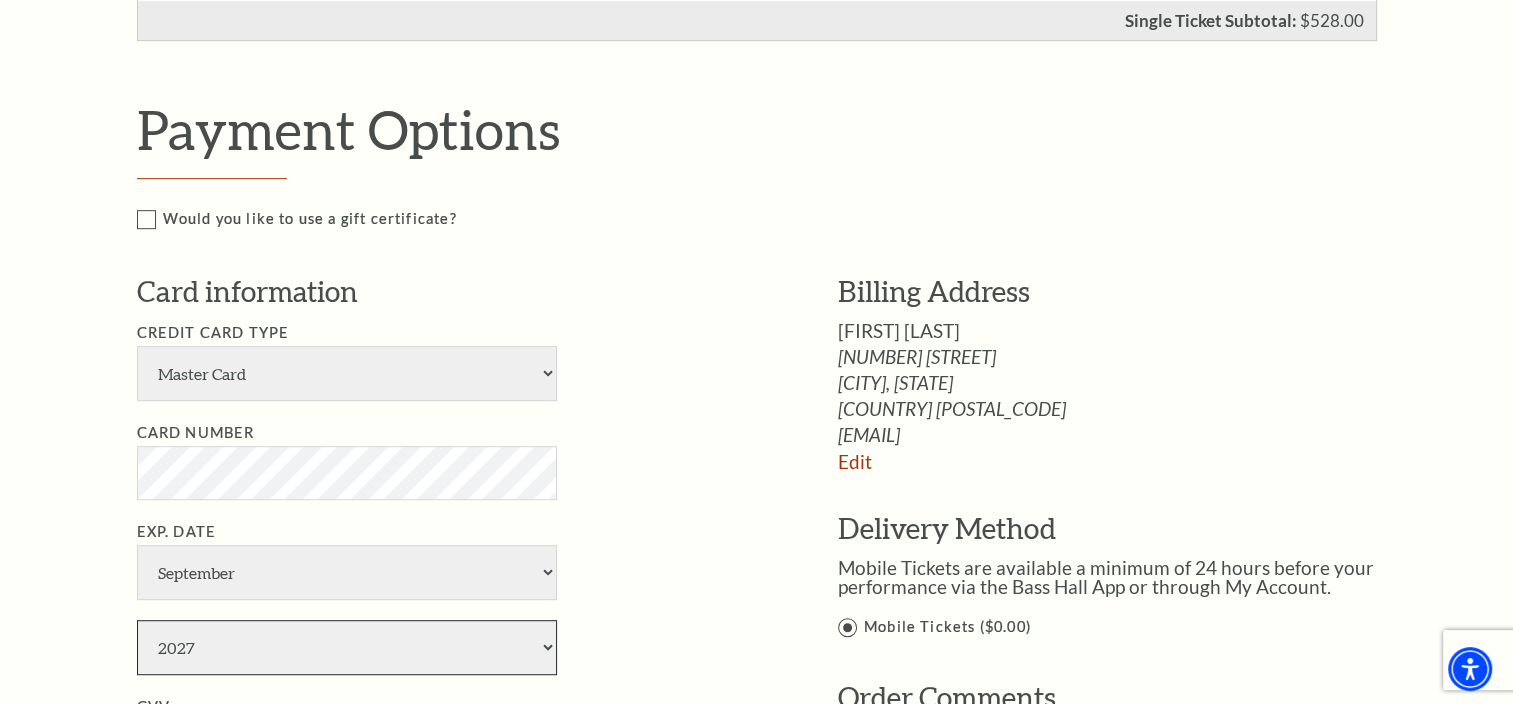 click on "2025
2026
2027
2028
2029
2030
2031
2032
2033
2034" at bounding box center (347, 647) 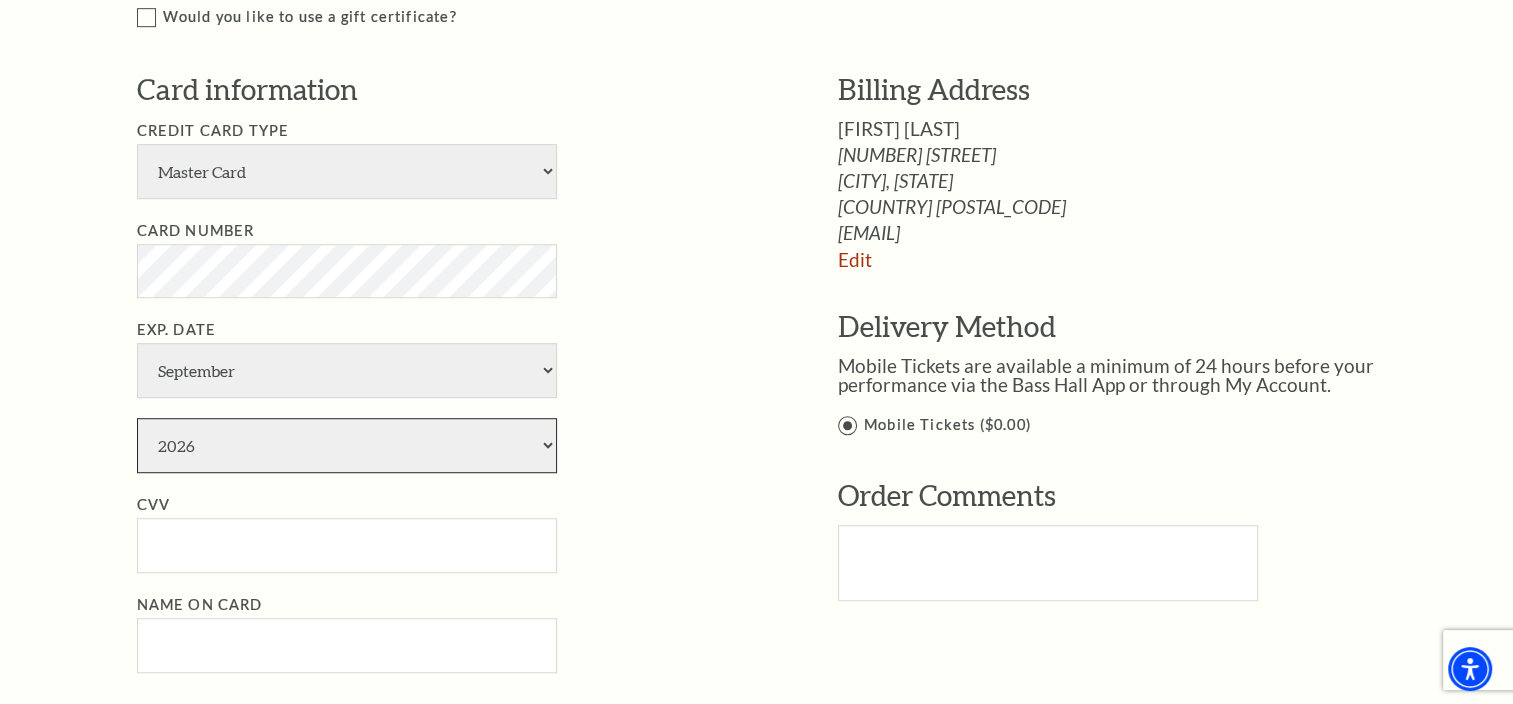 scroll, scrollTop: 1298, scrollLeft: 0, axis: vertical 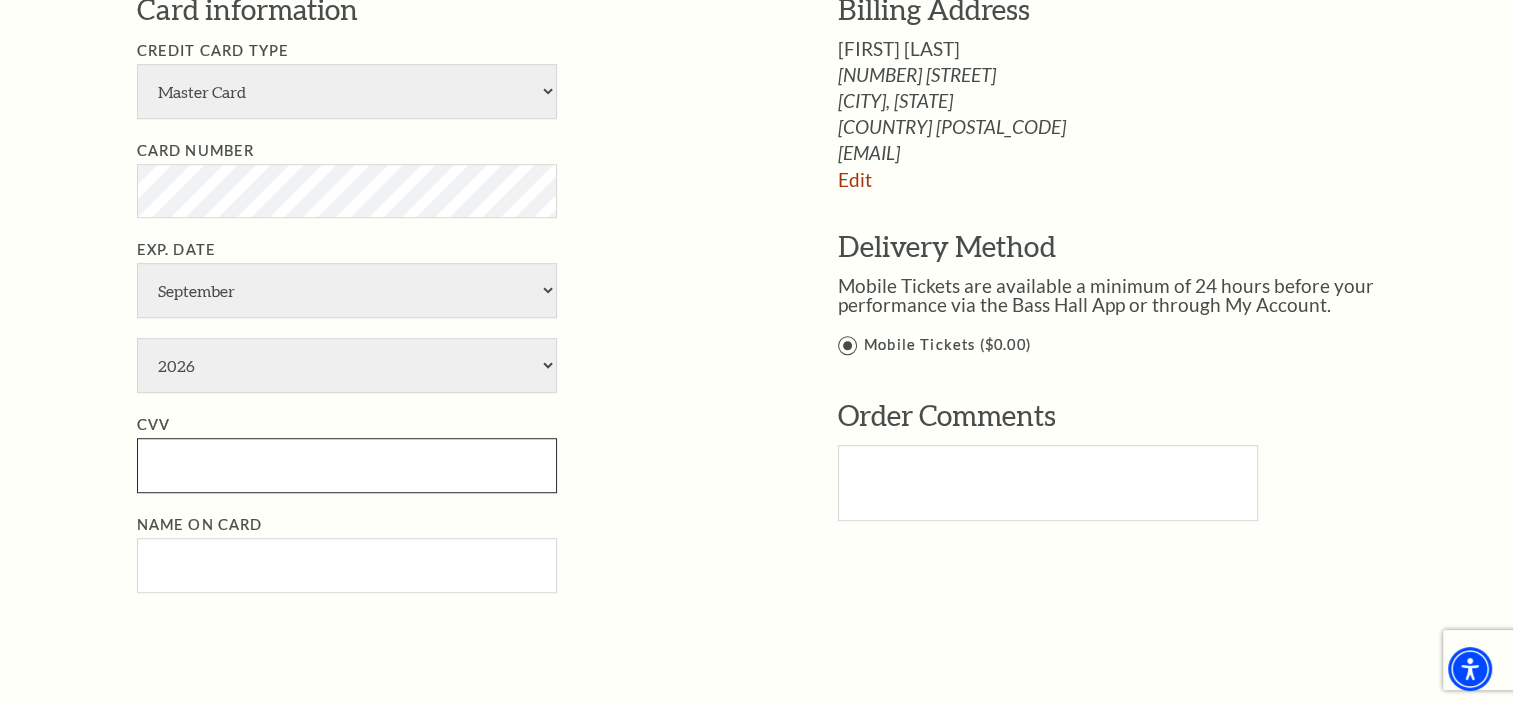 click on "CVV" at bounding box center (347, 465) 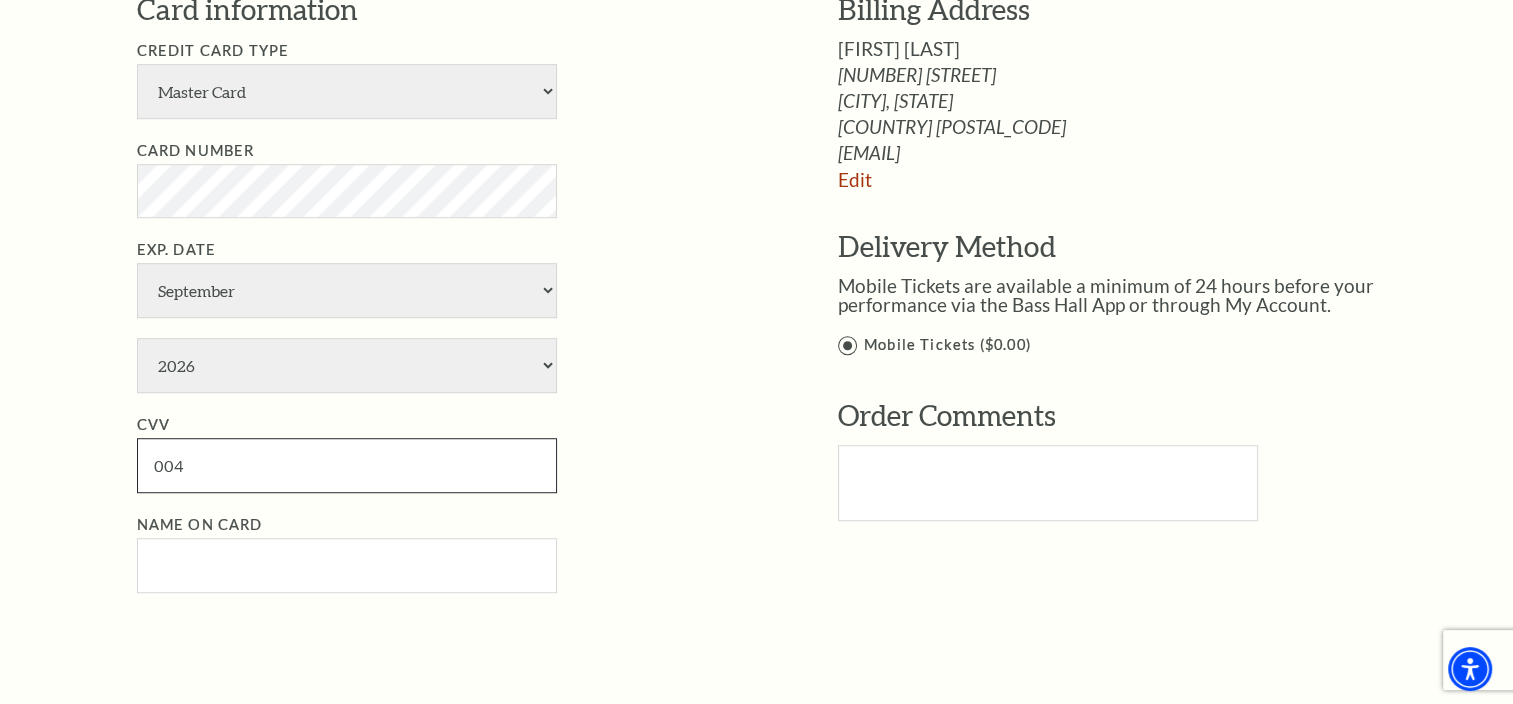 type on "004" 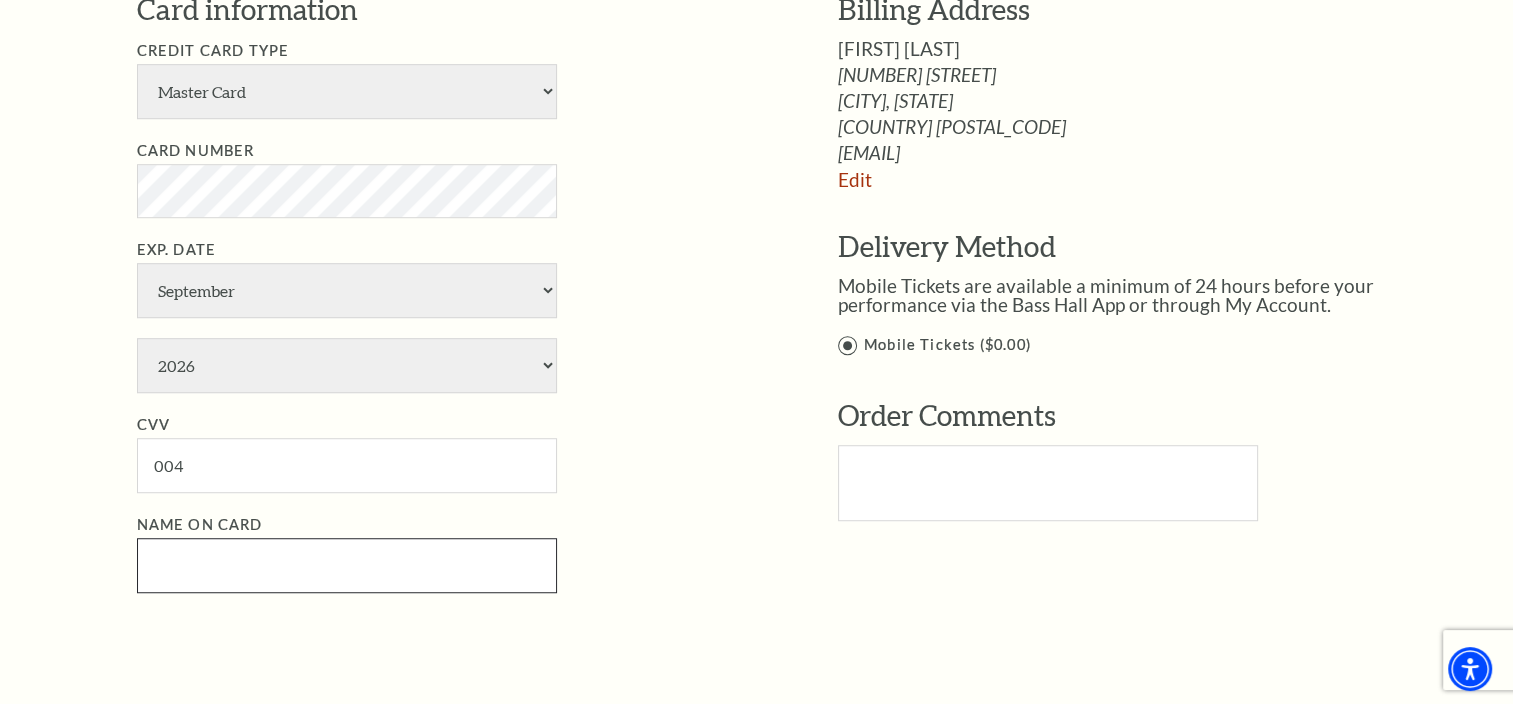 click on "Name on Card" at bounding box center [347, 565] 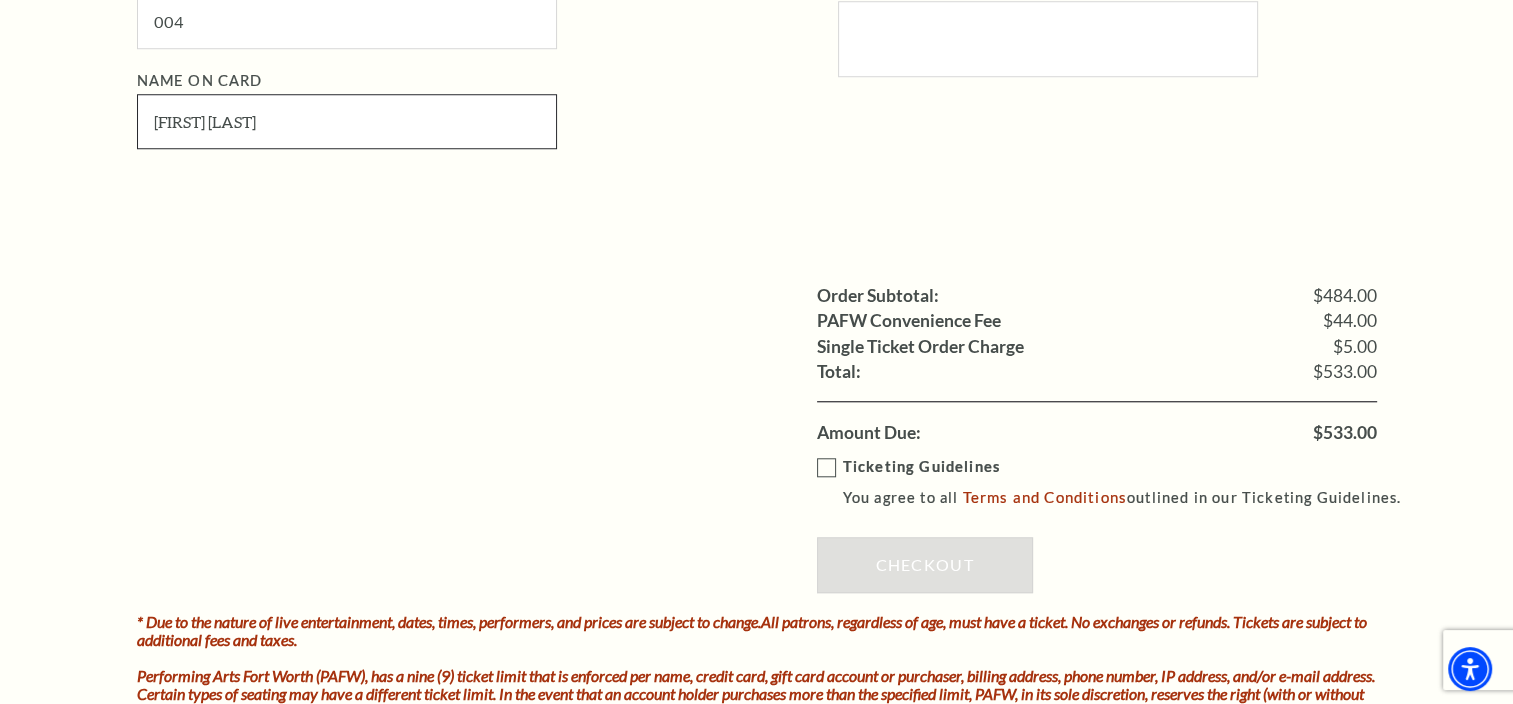 scroll, scrollTop: 1755, scrollLeft: 0, axis: vertical 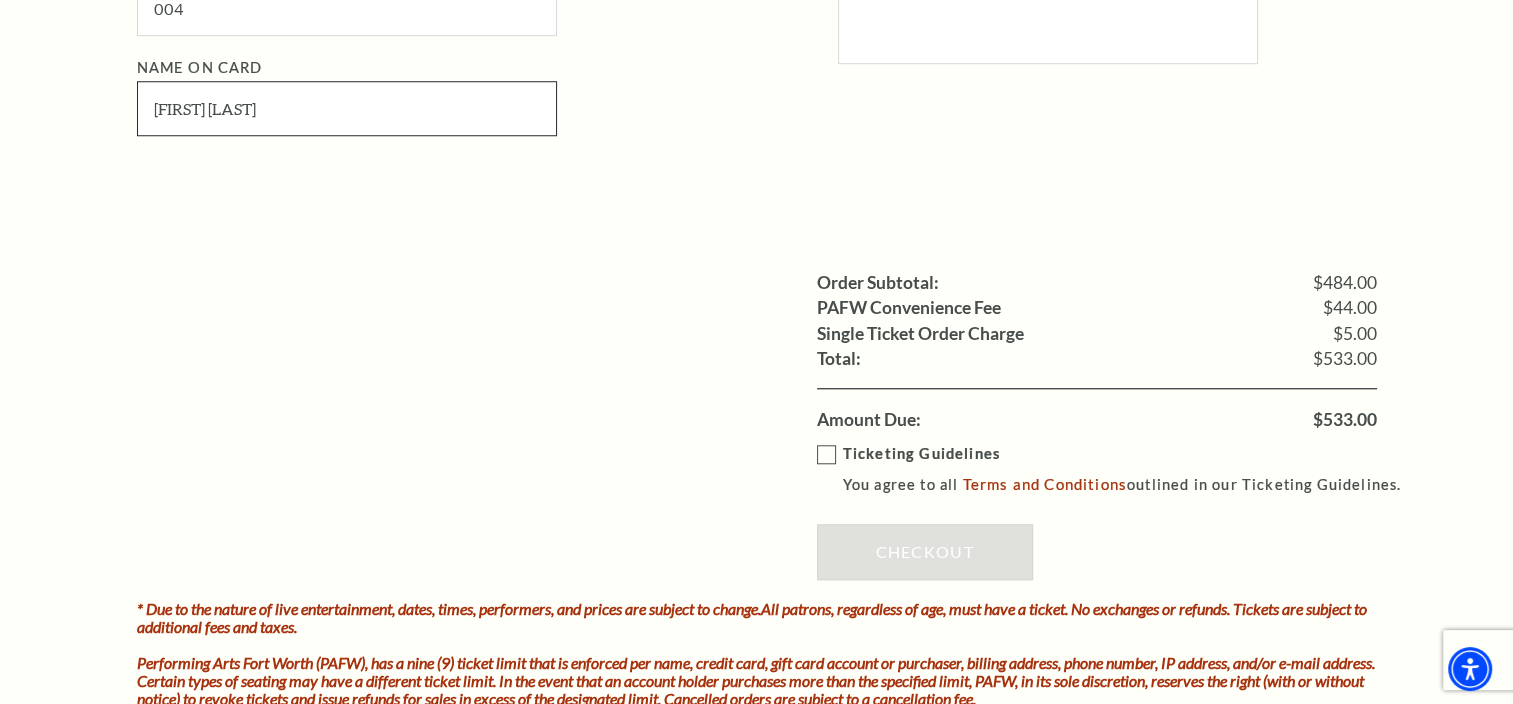 type on "Kimber Gardner" 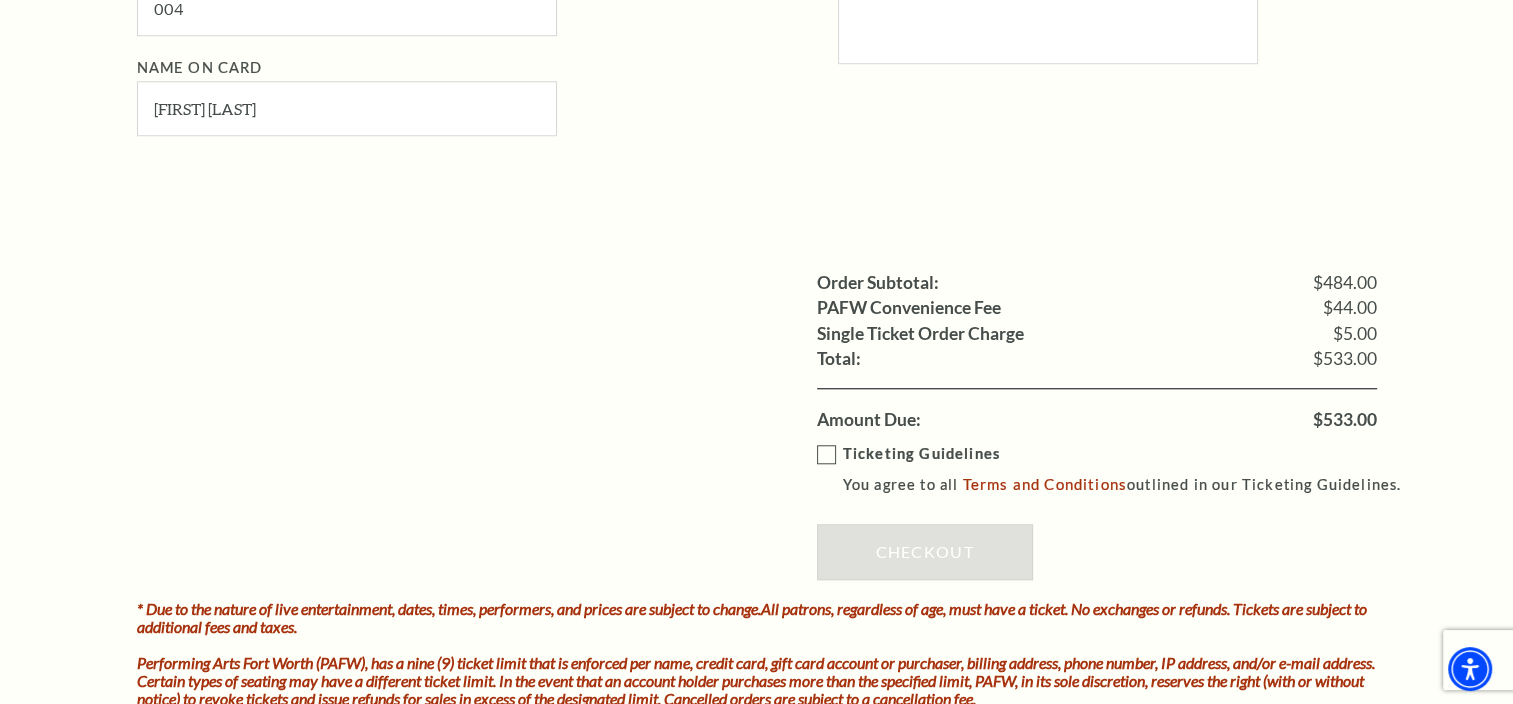 click on "Ticketing Guidelines
You agree to all   Terms and Conditions  outlined in our Ticketing Guidelines." at bounding box center (1118, 469) 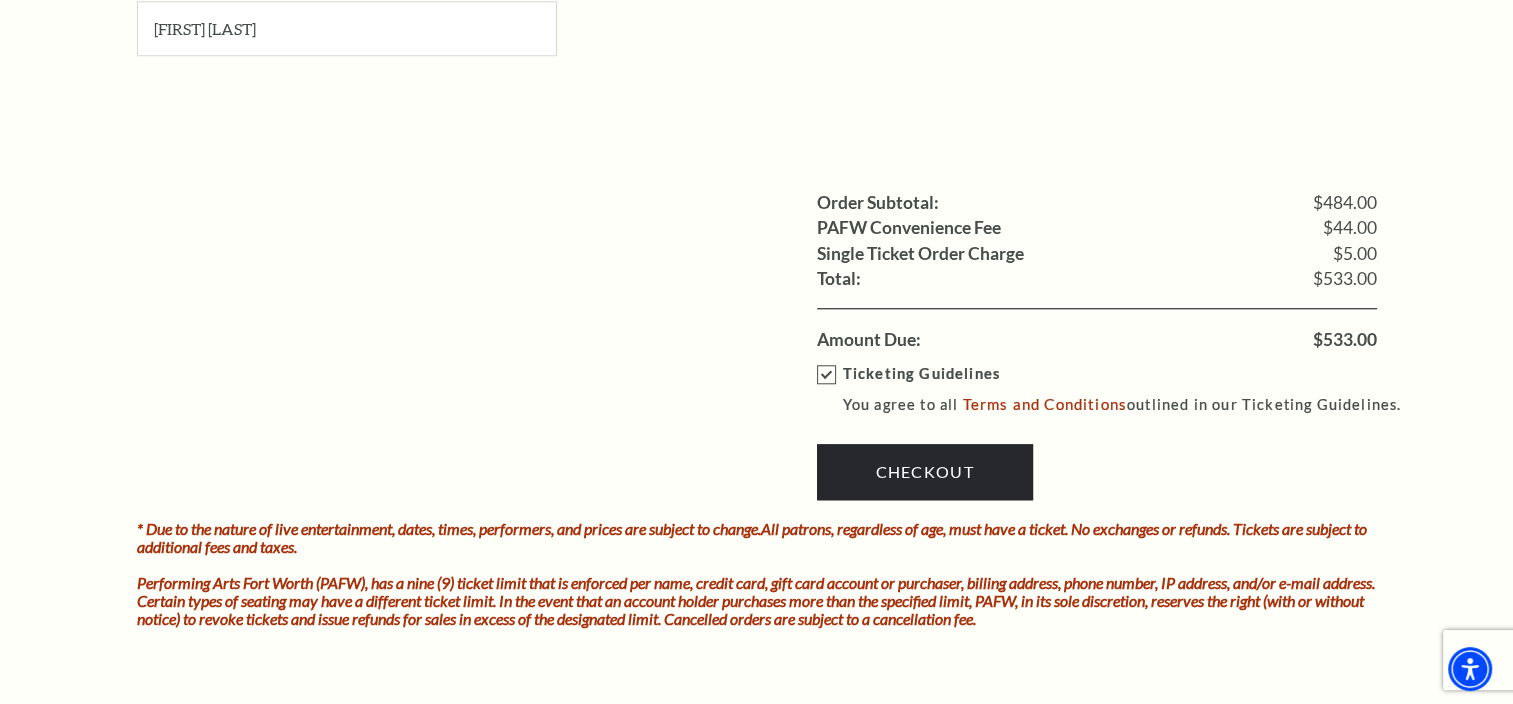 scroll, scrollTop: 1846, scrollLeft: 0, axis: vertical 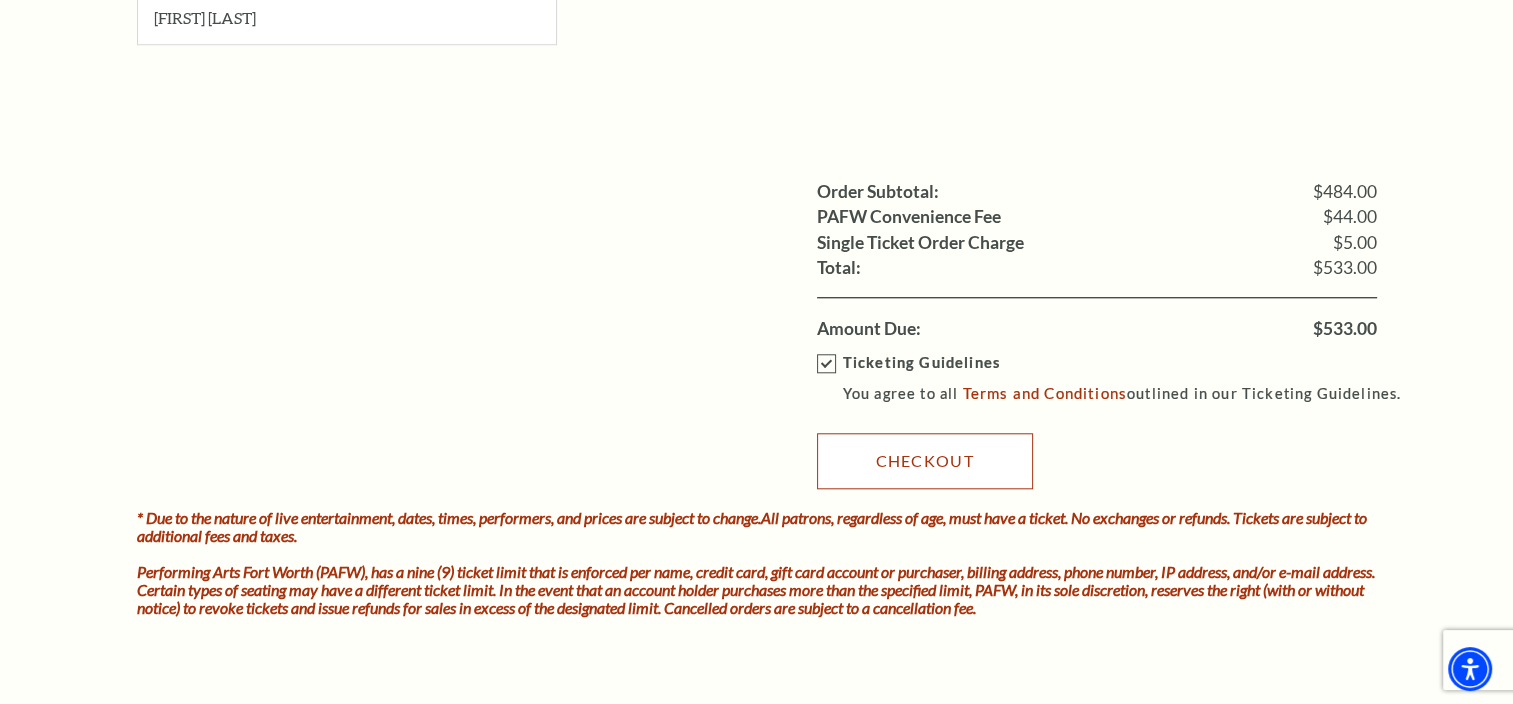 click on "Checkout" at bounding box center (925, 461) 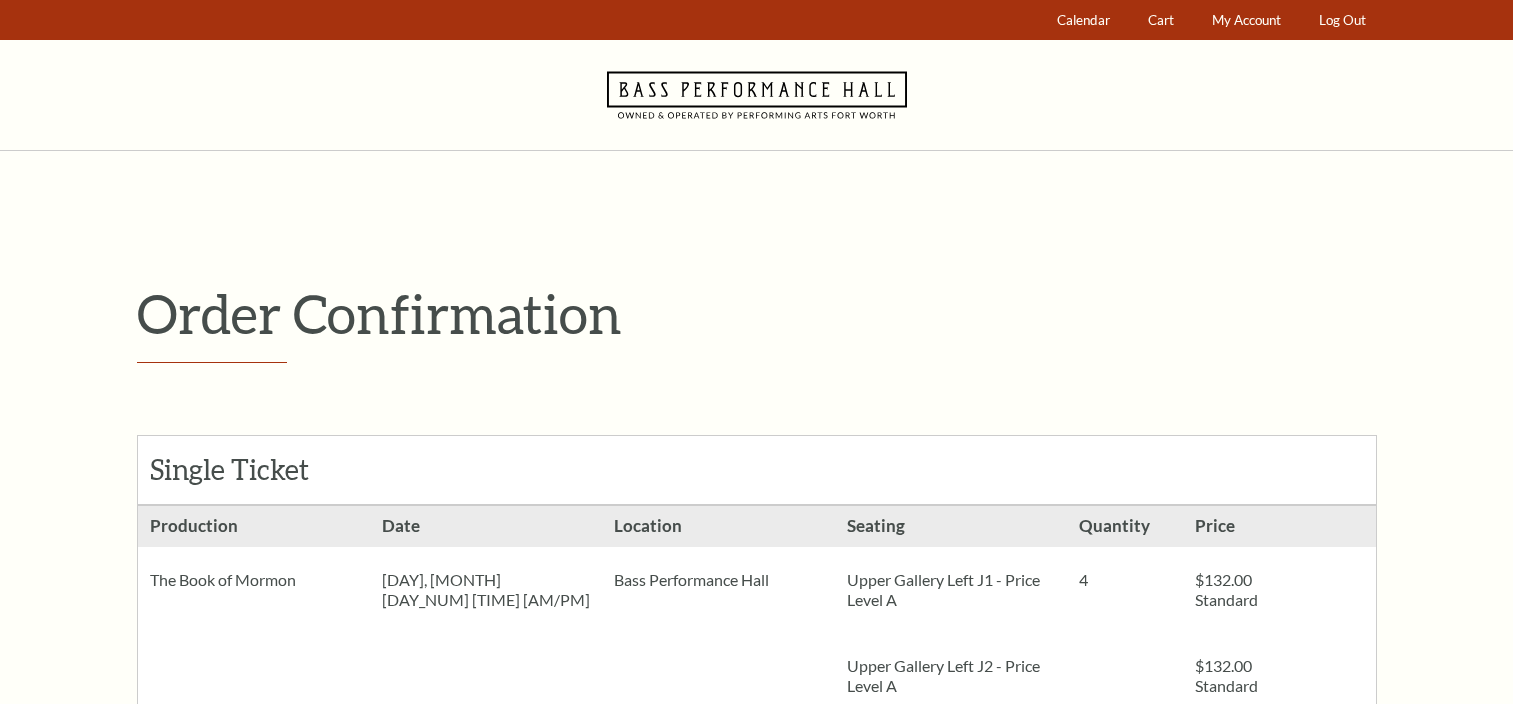 scroll, scrollTop: 0, scrollLeft: 0, axis: both 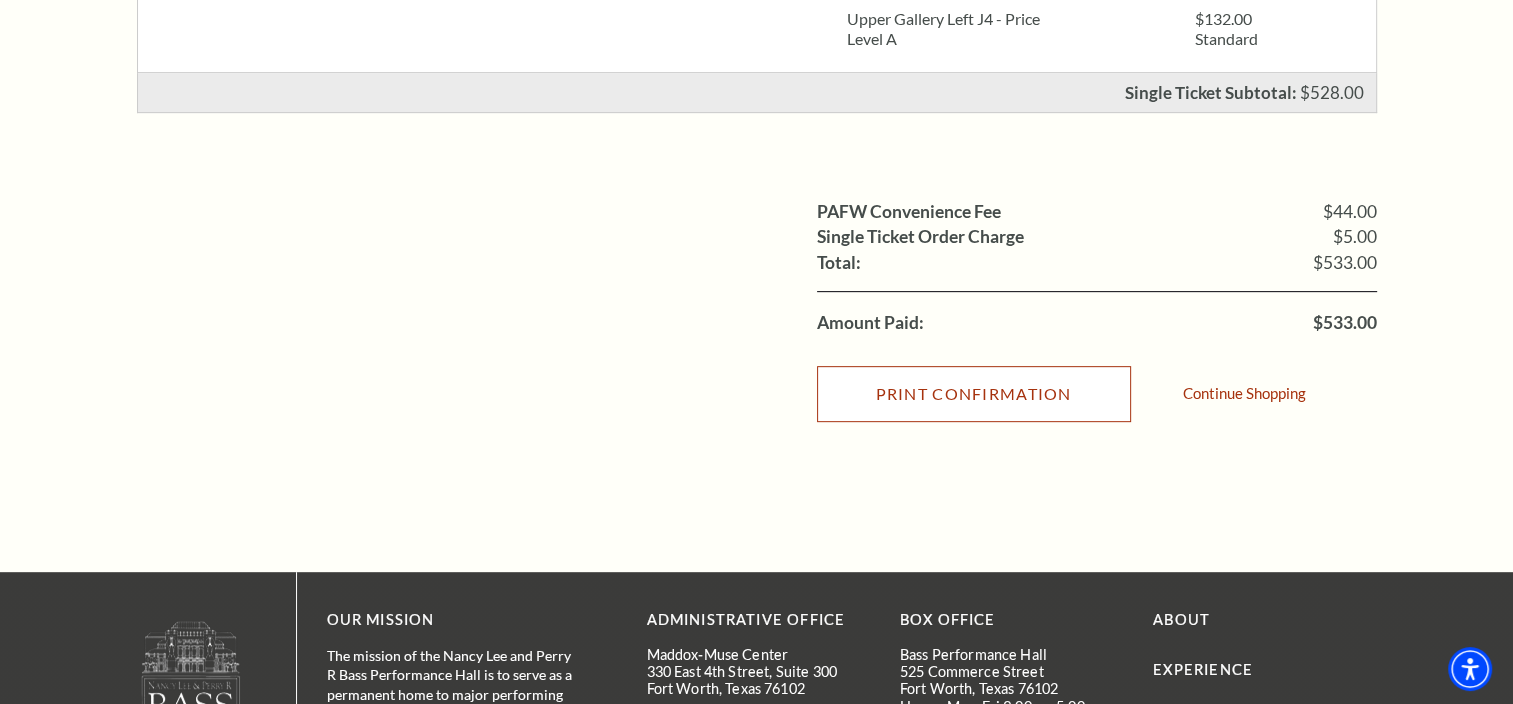 click on "Print Confirmation" at bounding box center (974, 394) 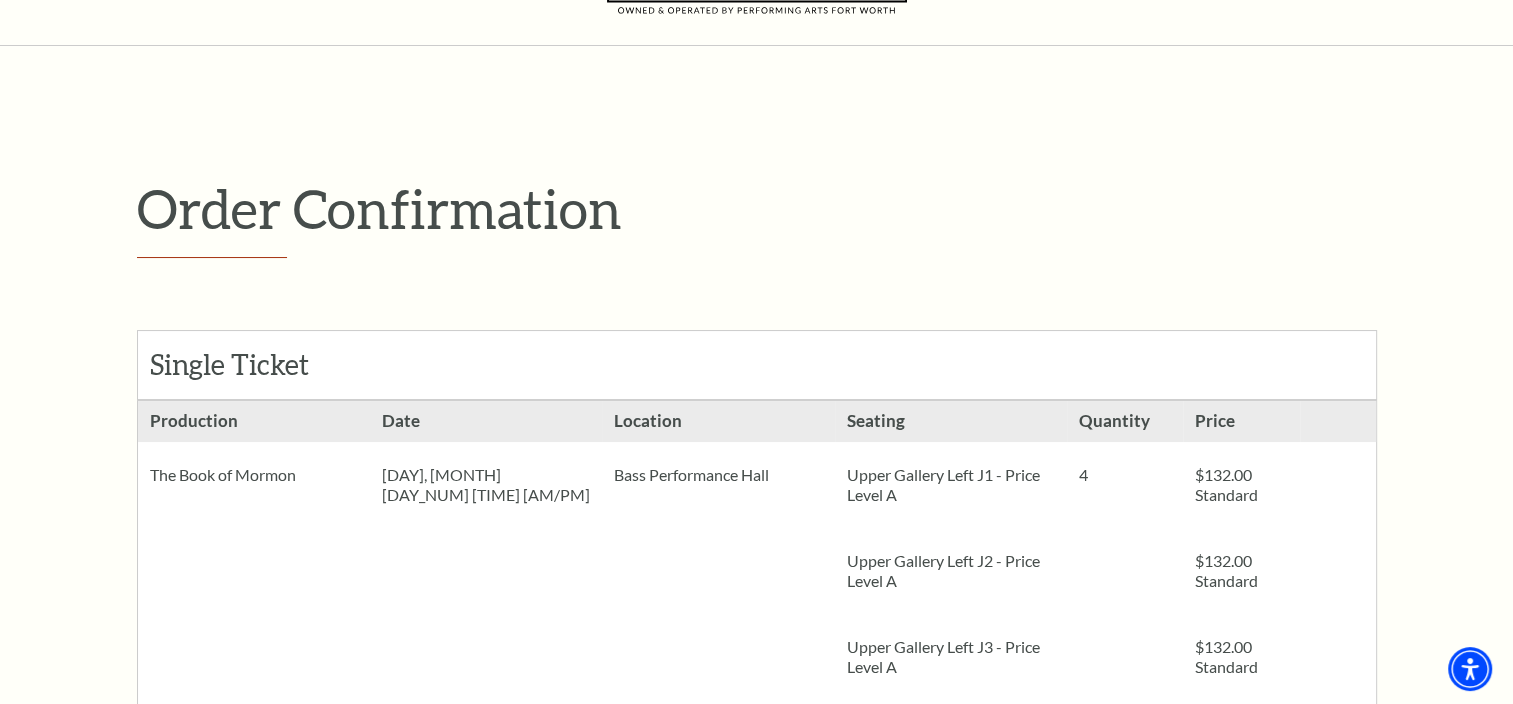 scroll, scrollTop: 0, scrollLeft: 0, axis: both 